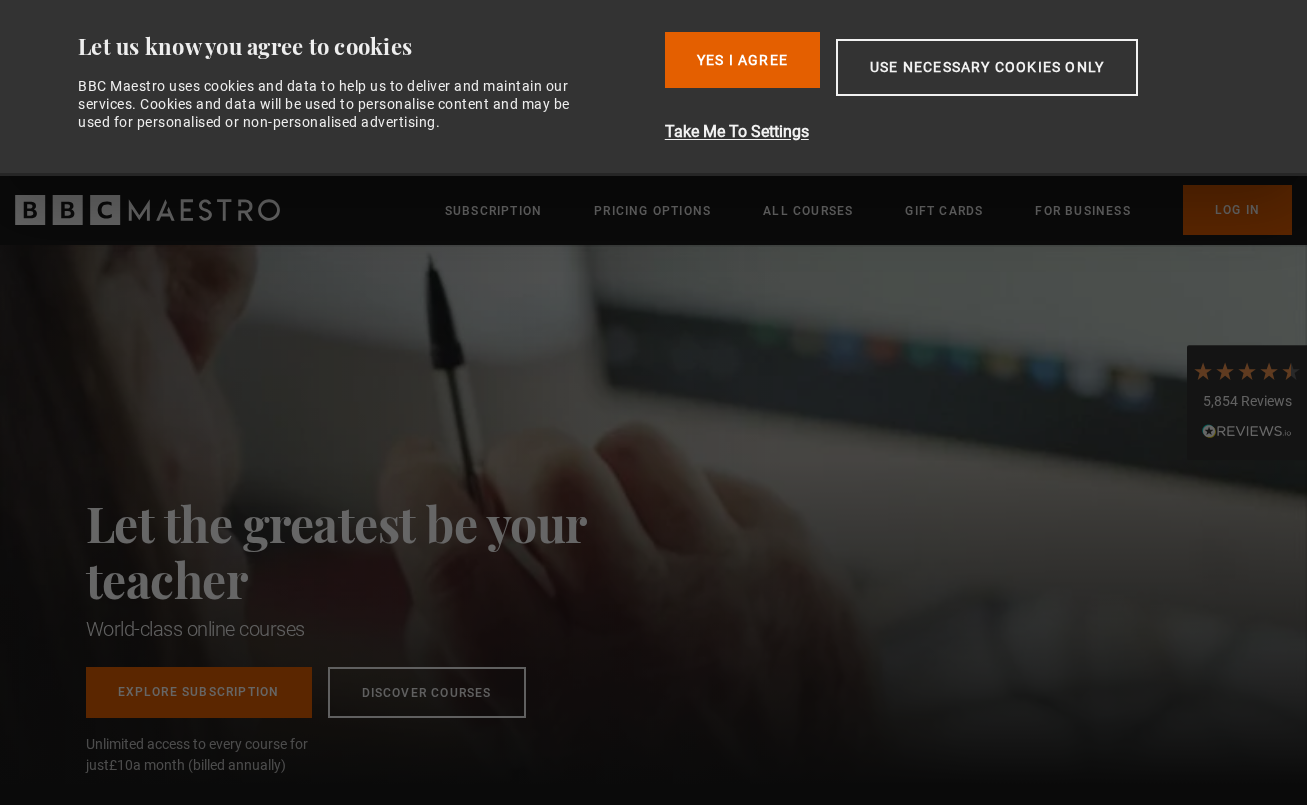 scroll, scrollTop: 0, scrollLeft: 0, axis: both 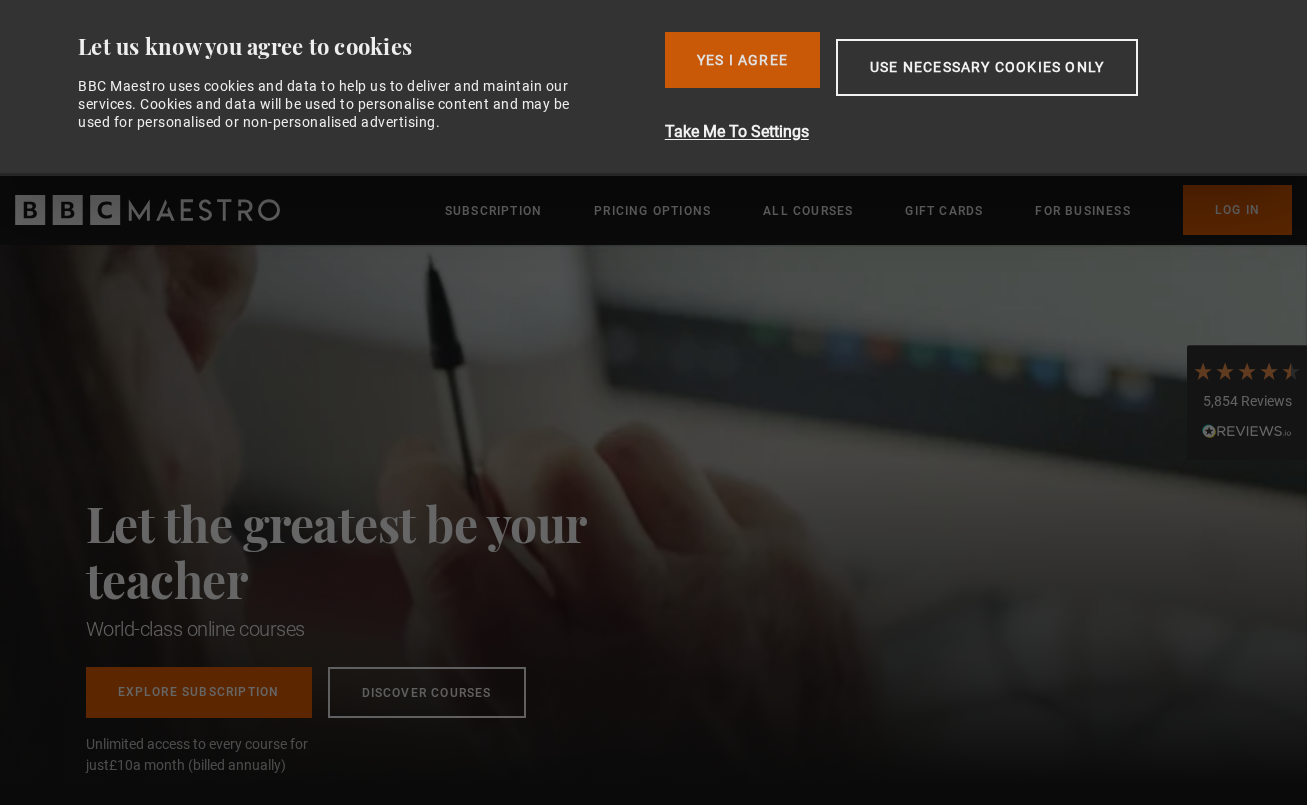 click on "Yes I Agree" at bounding box center (742, 60) 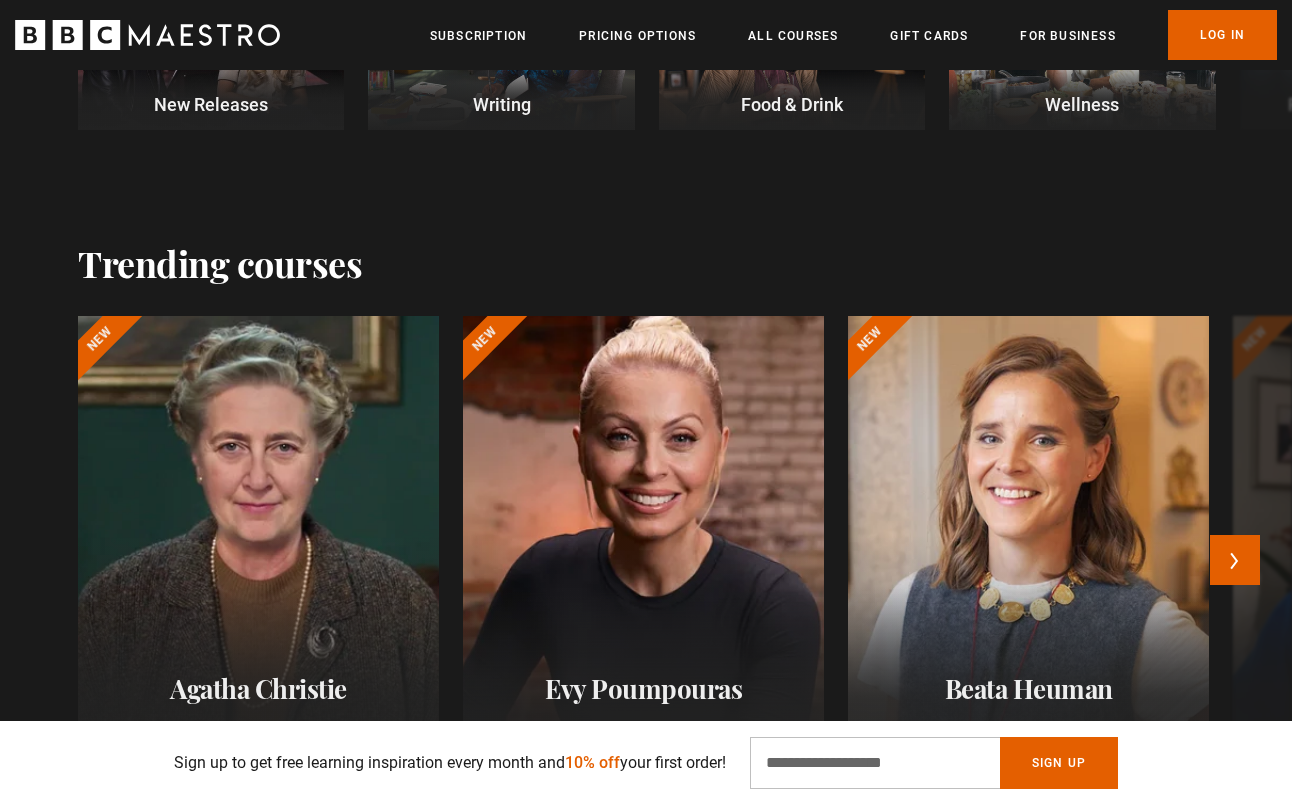 scroll, scrollTop: 910, scrollLeft: 1, axis: both 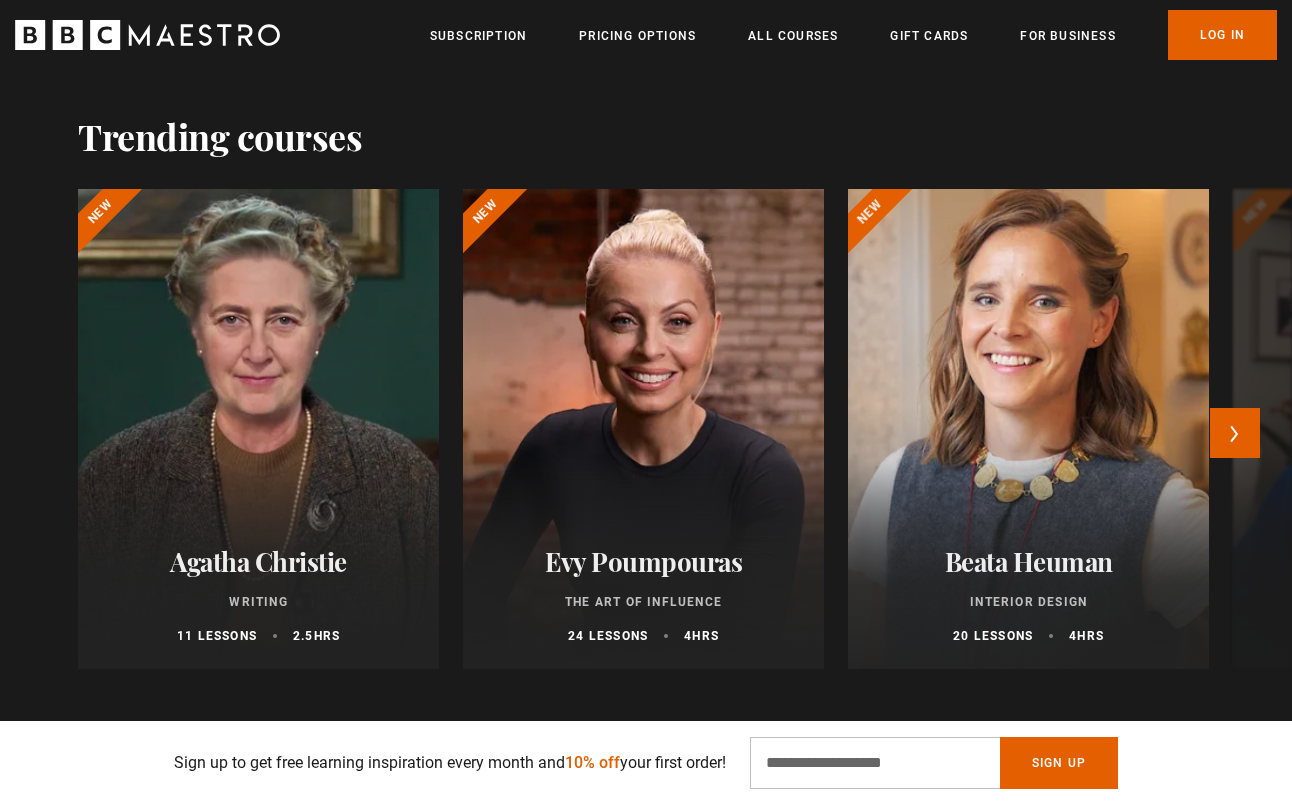 click at bounding box center [1028, 429] 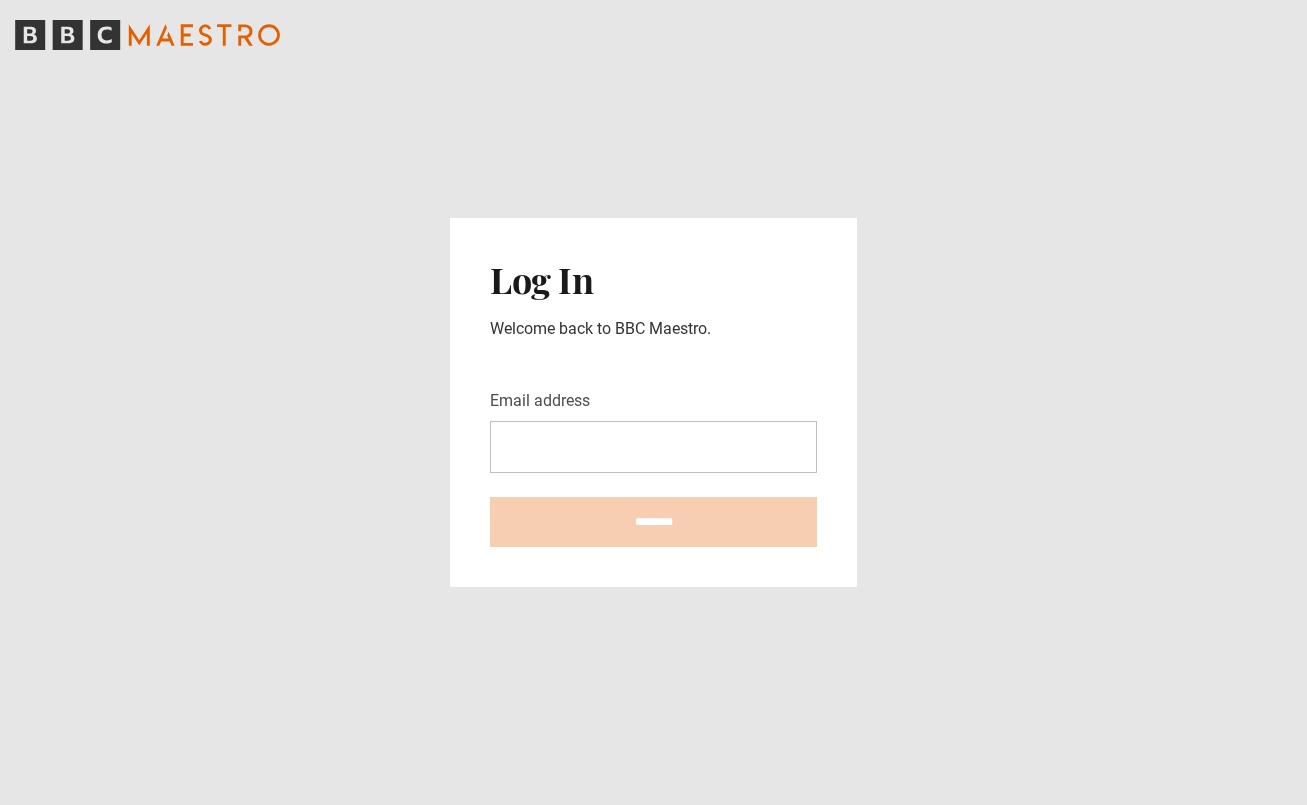 scroll, scrollTop: 0, scrollLeft: 0, axis: both 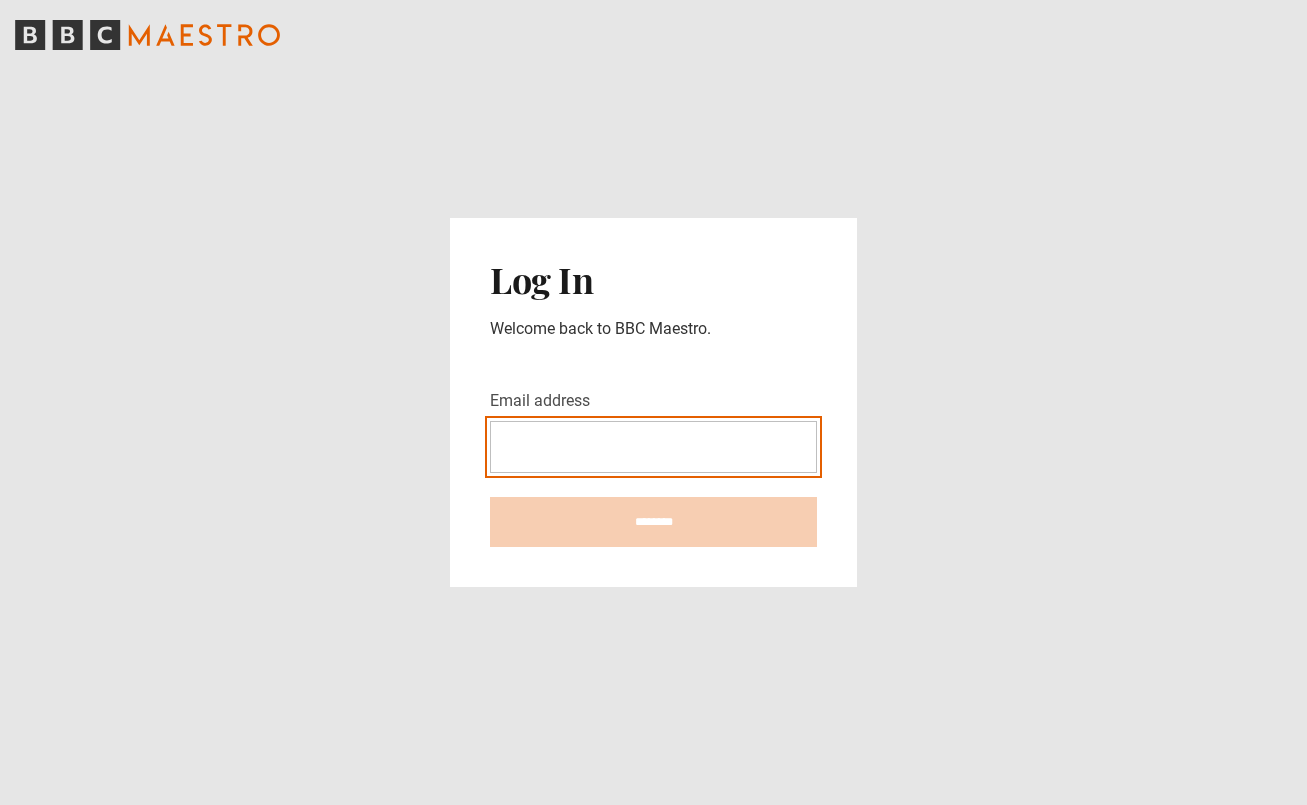 type on "**********" 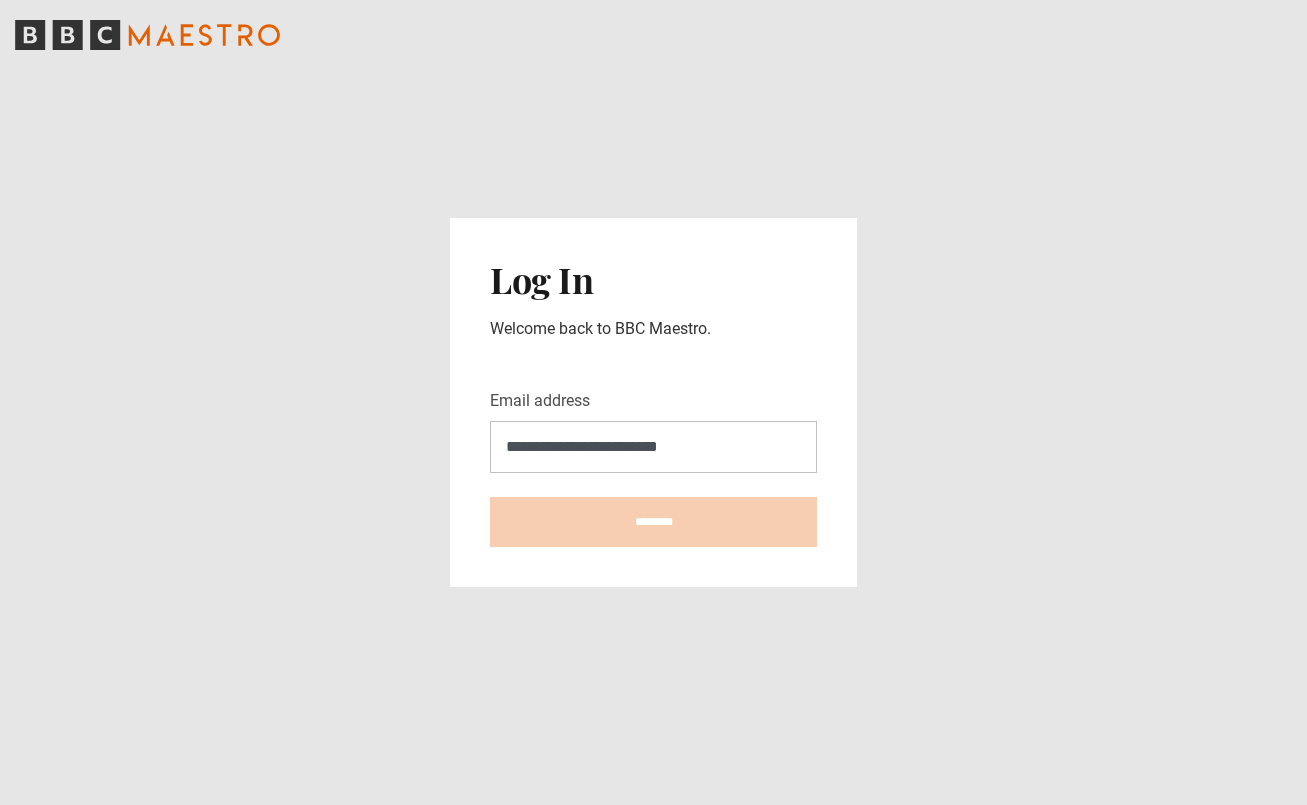 click on "********" at bounding box center [653, 522] 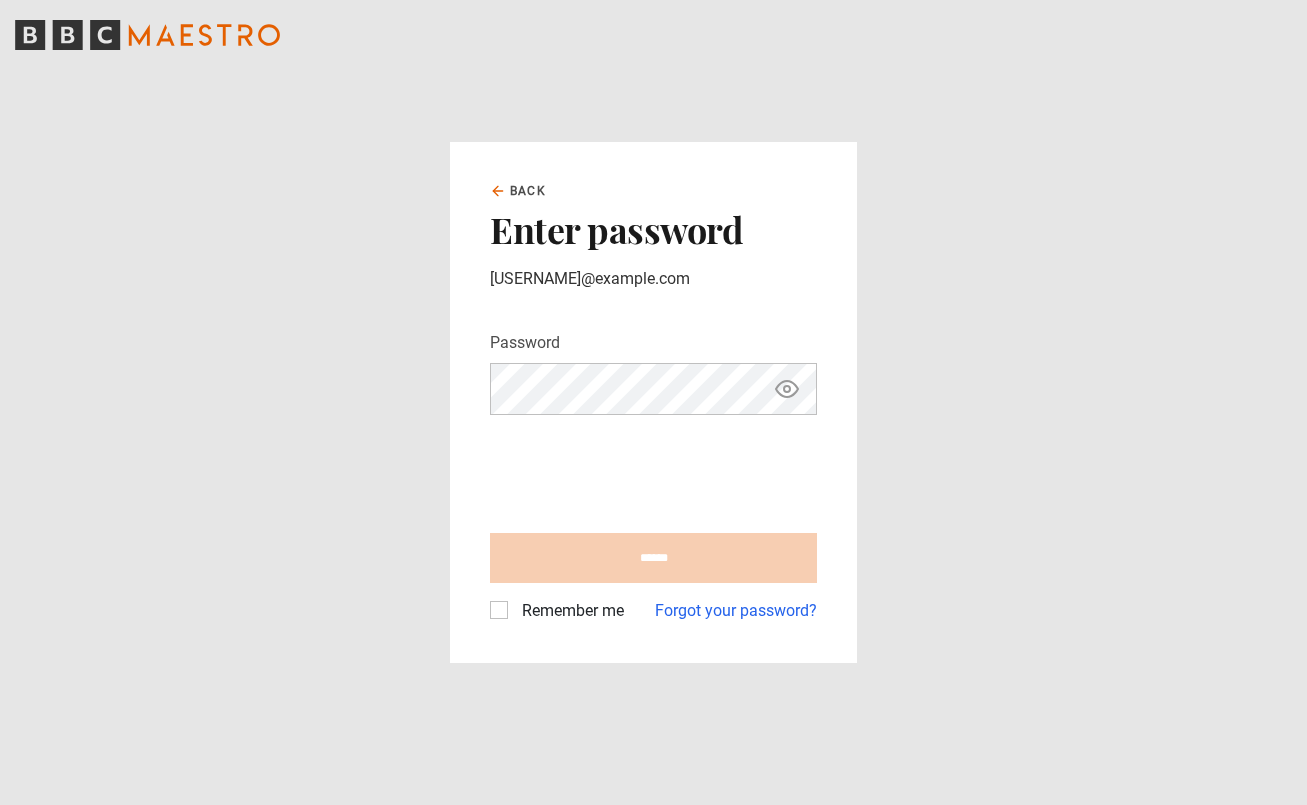 scroll, scrollTop: 0, scrollLeft: 0, axis: both 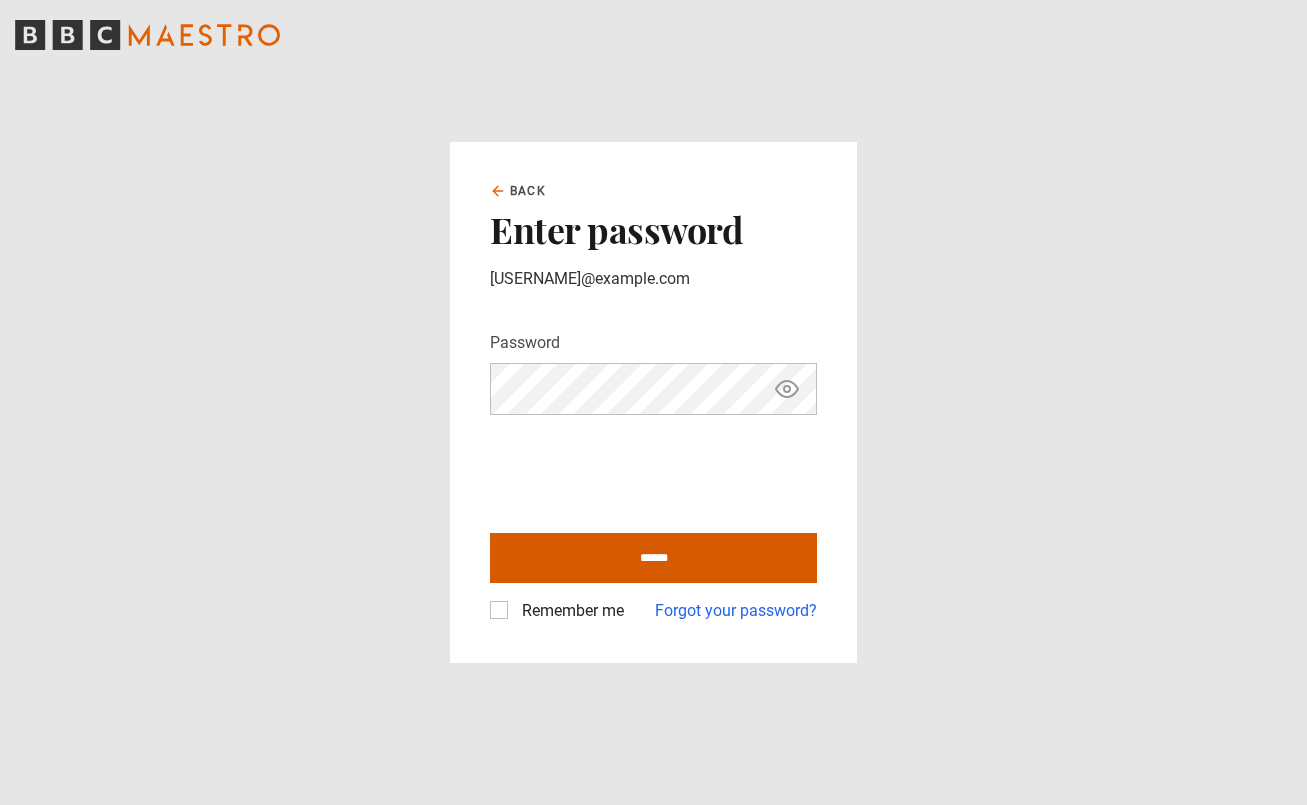 click on "******" at bounding box center [653, 558] 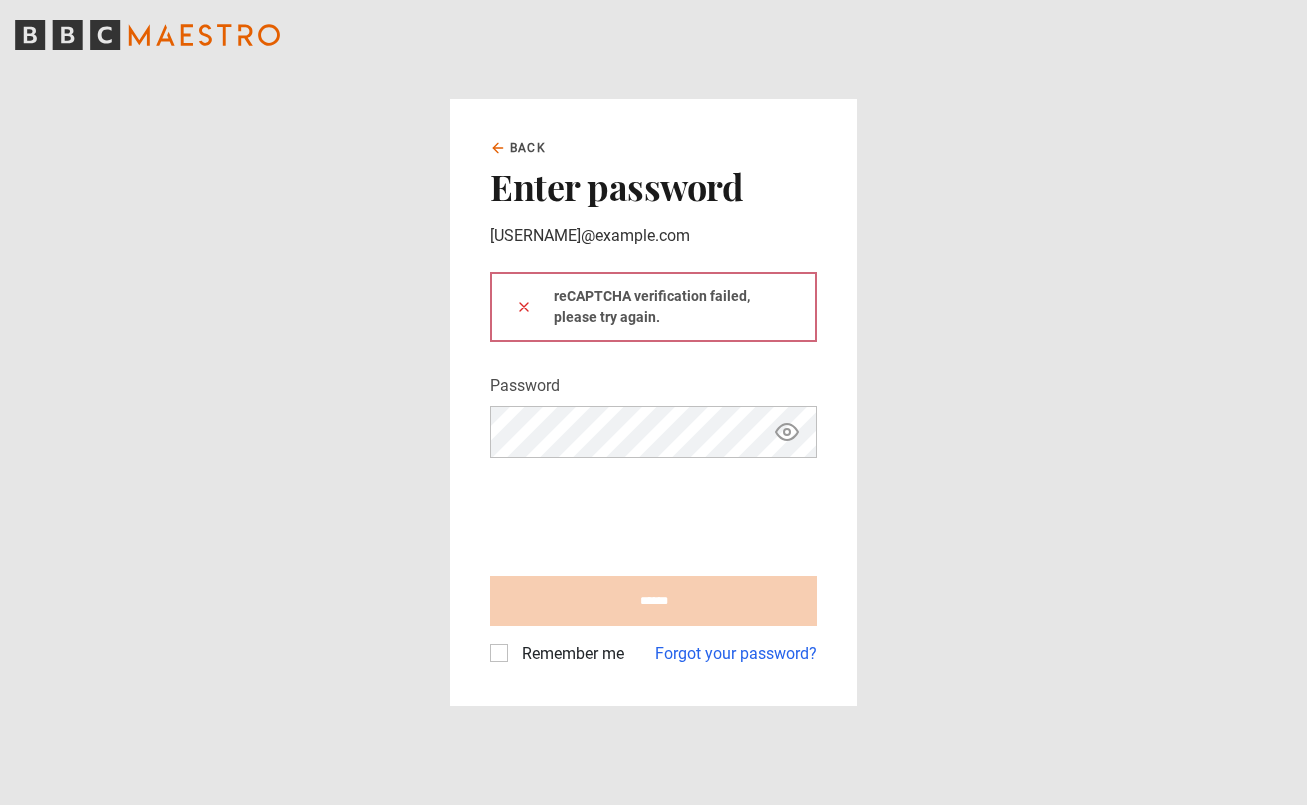 scroll, scrollTop: 0, scrollLeft: 0, axis: both 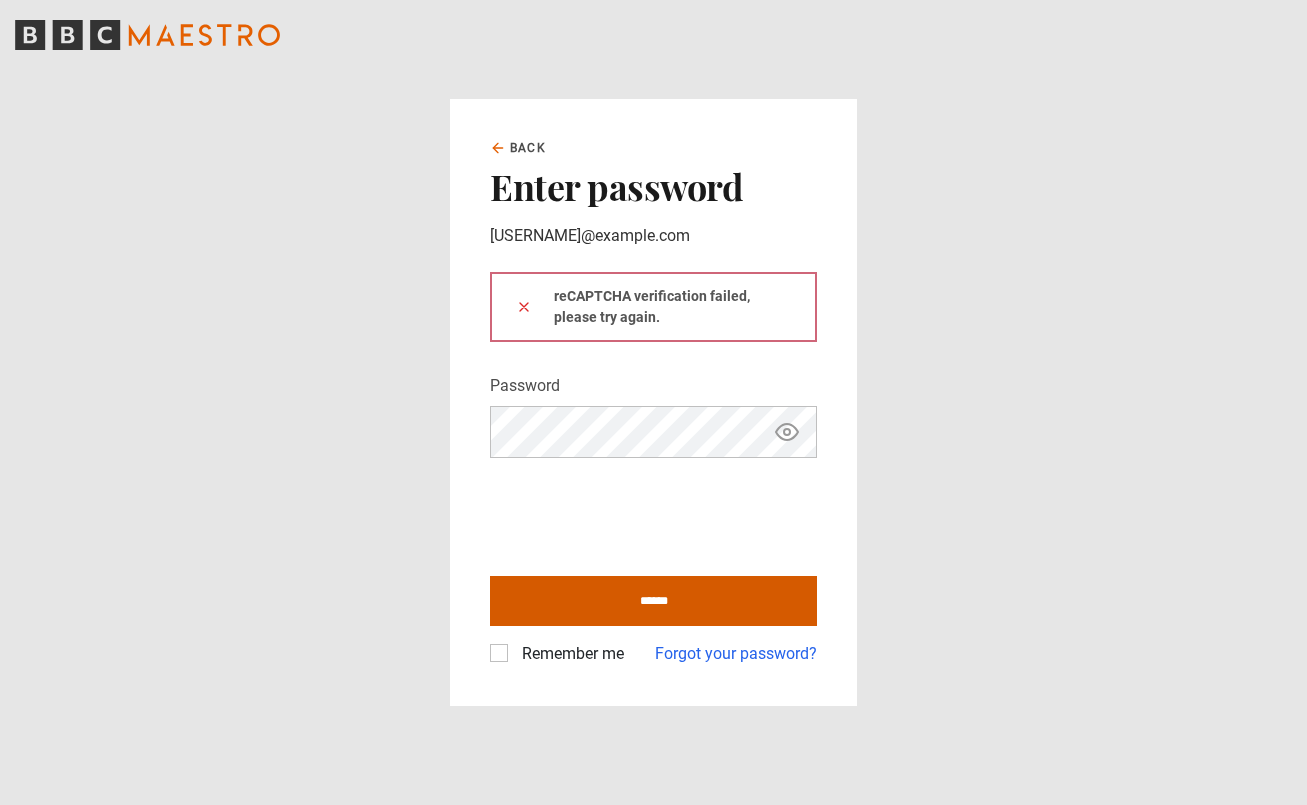 click on "******" at bounding box center [653, 601] 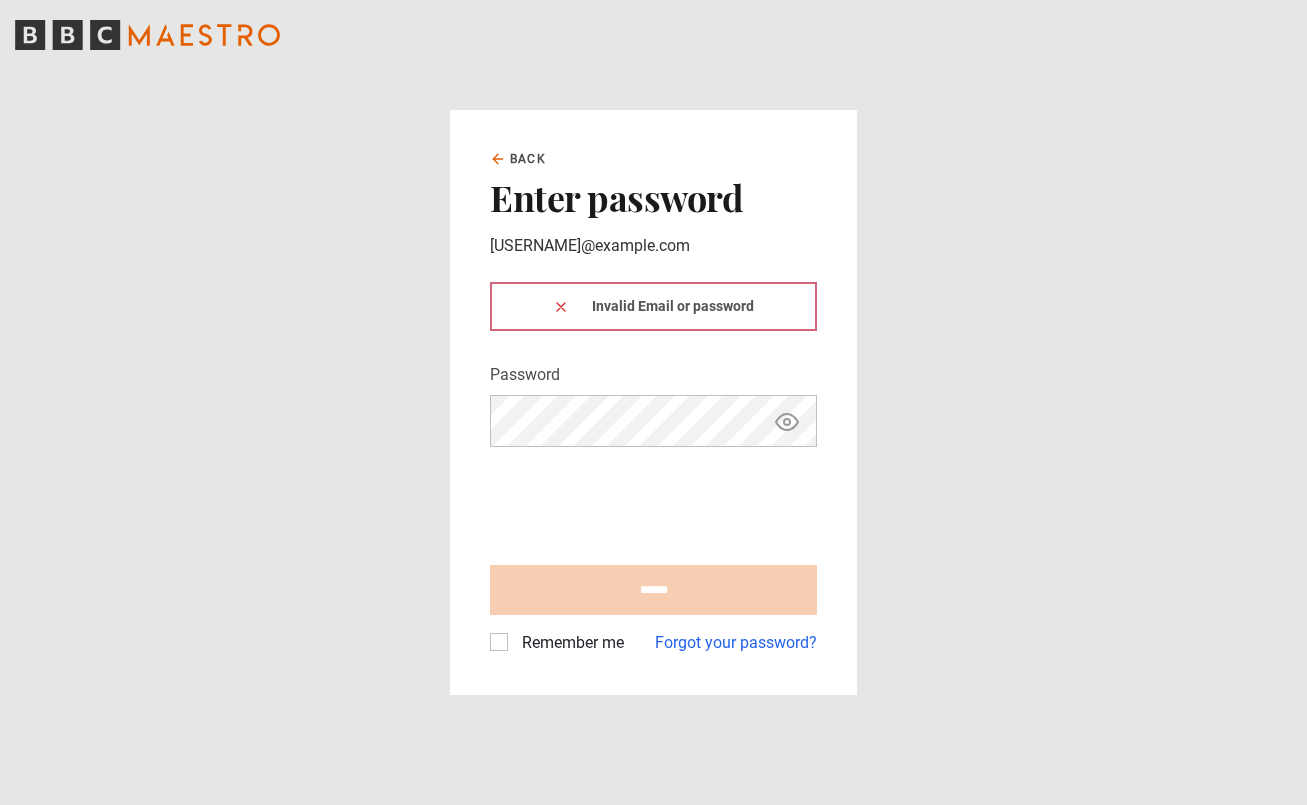 scroll, scrollTop: 0, scrollLeft: 0, axis: both 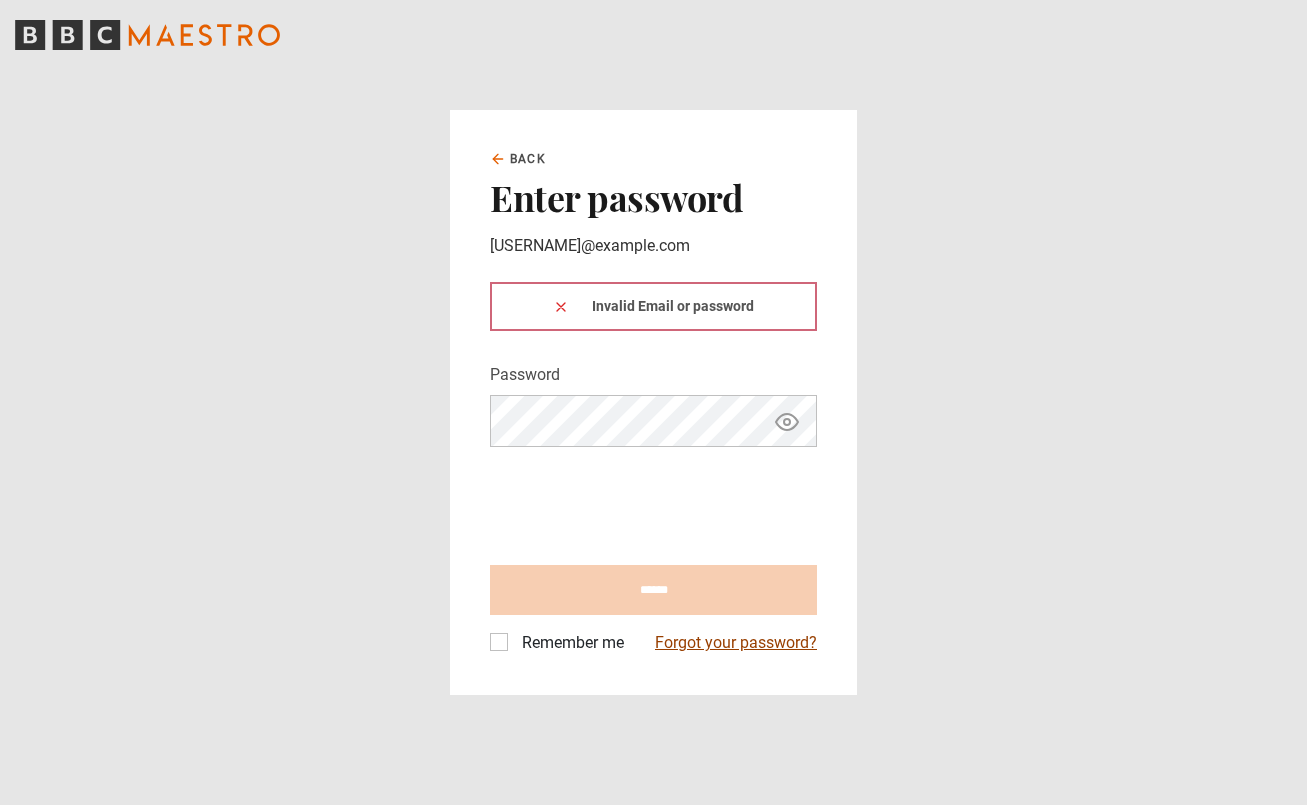 click on "Forgot your password?" at bounding box center (736, 643) 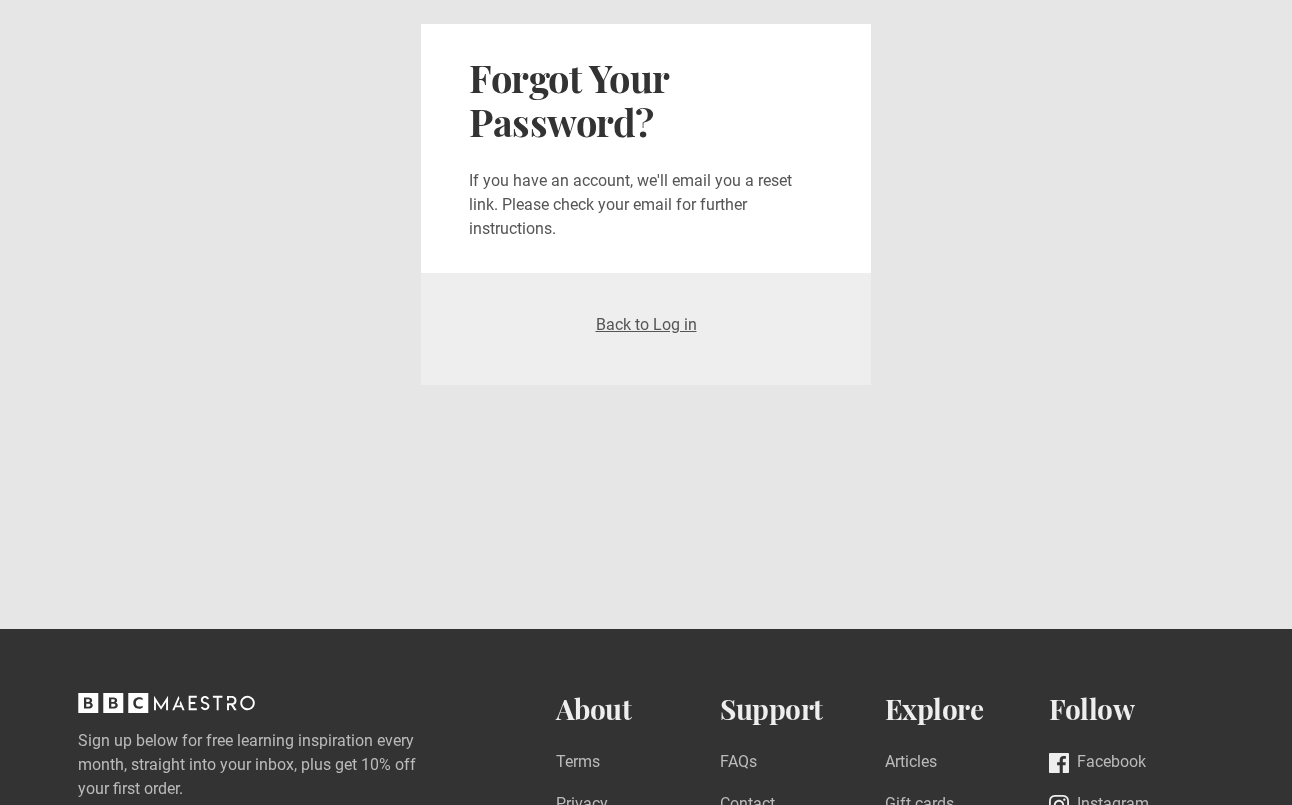 scroll, scrollTop: 0, scrollLeft: 0, axis: both 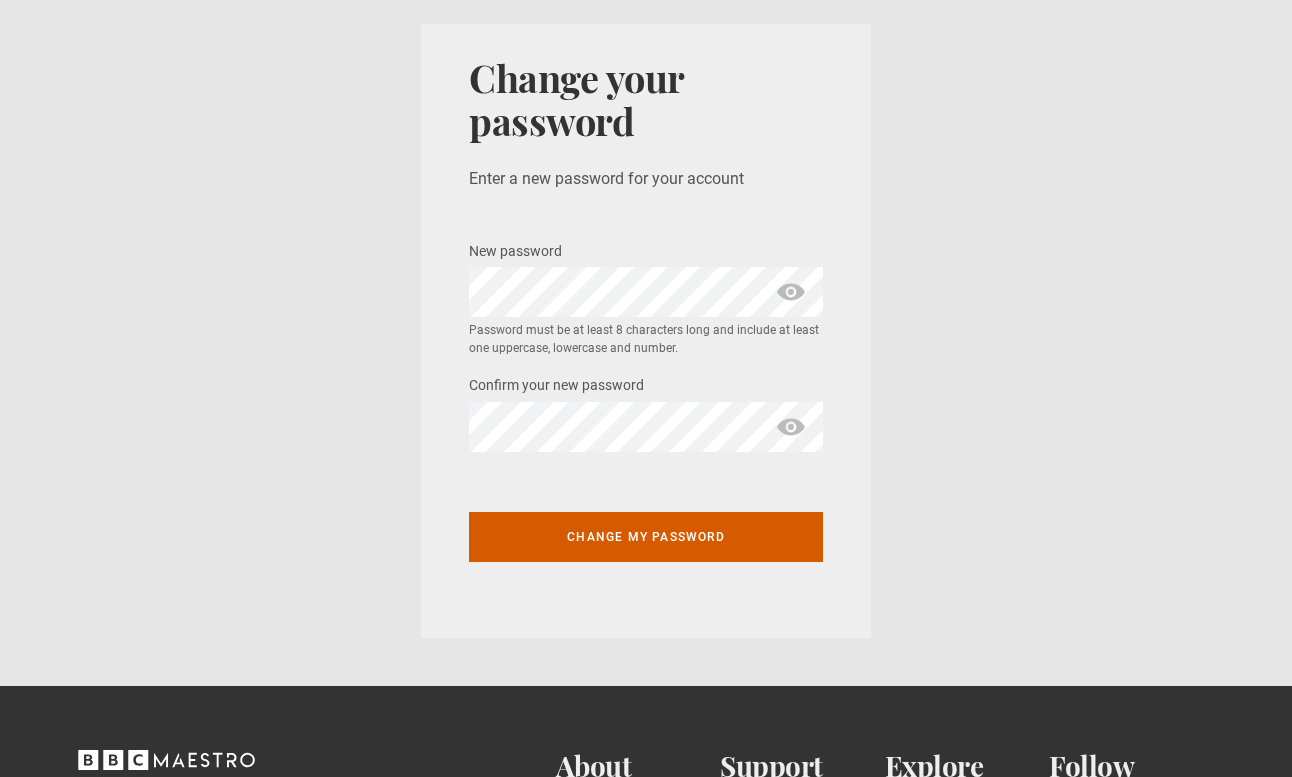 click on "Change my password" at bounding box center [646, 537] 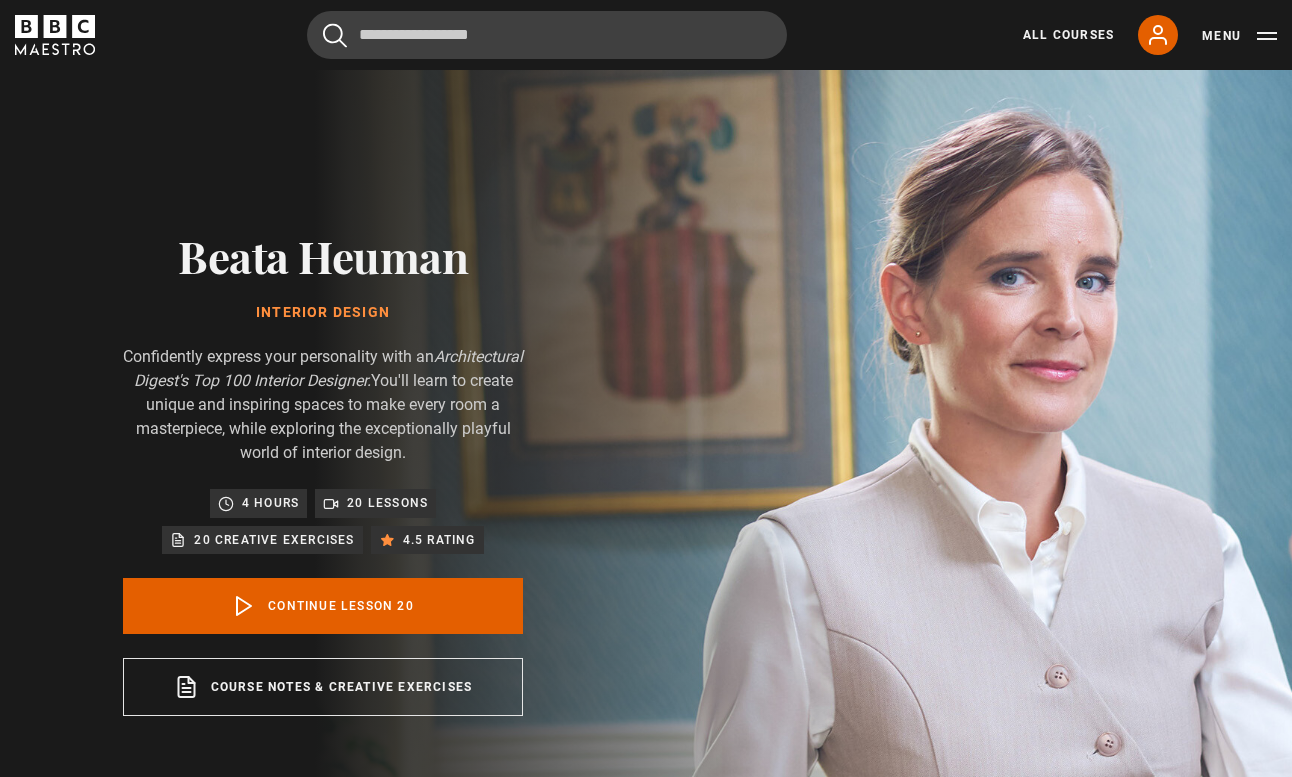 scroll, scrollTop: 874, scrollLeft: 0, axis: vertical 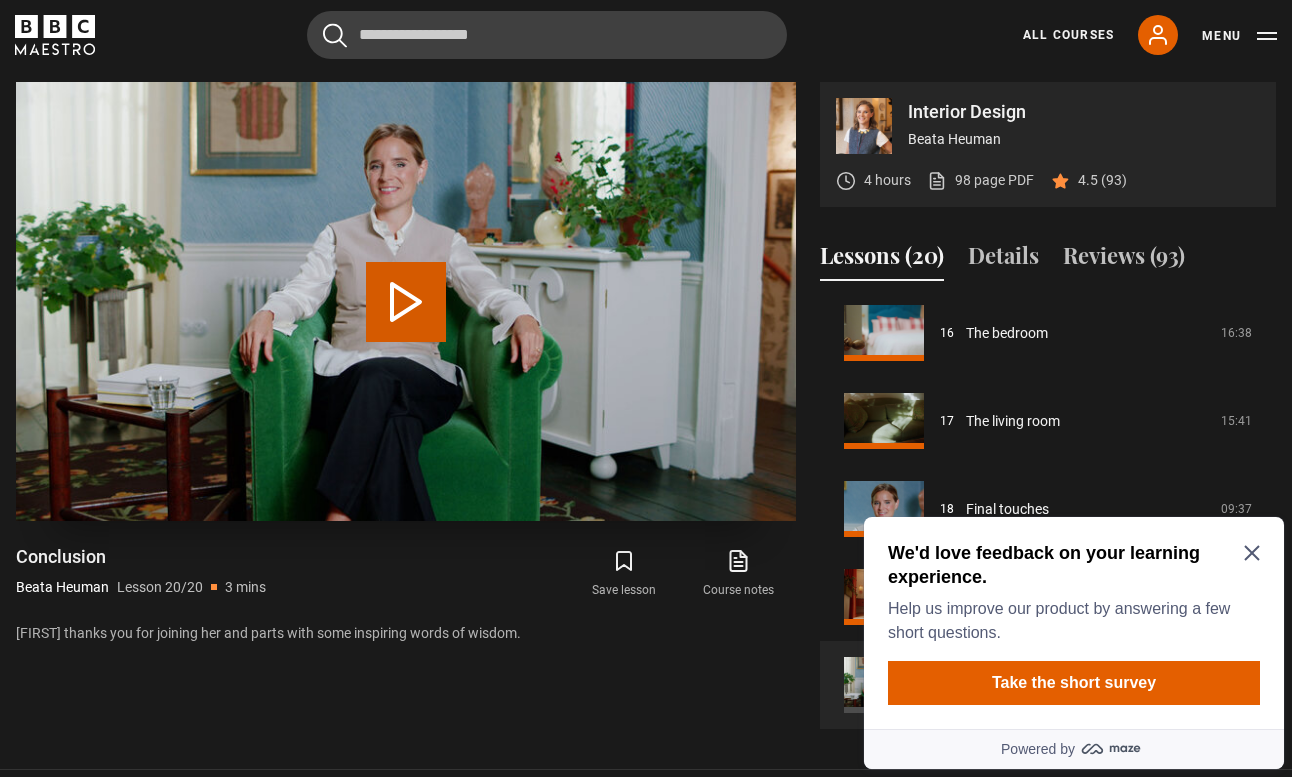 click on "Play Lesson Conclusion" at bounding box center [406, 302] 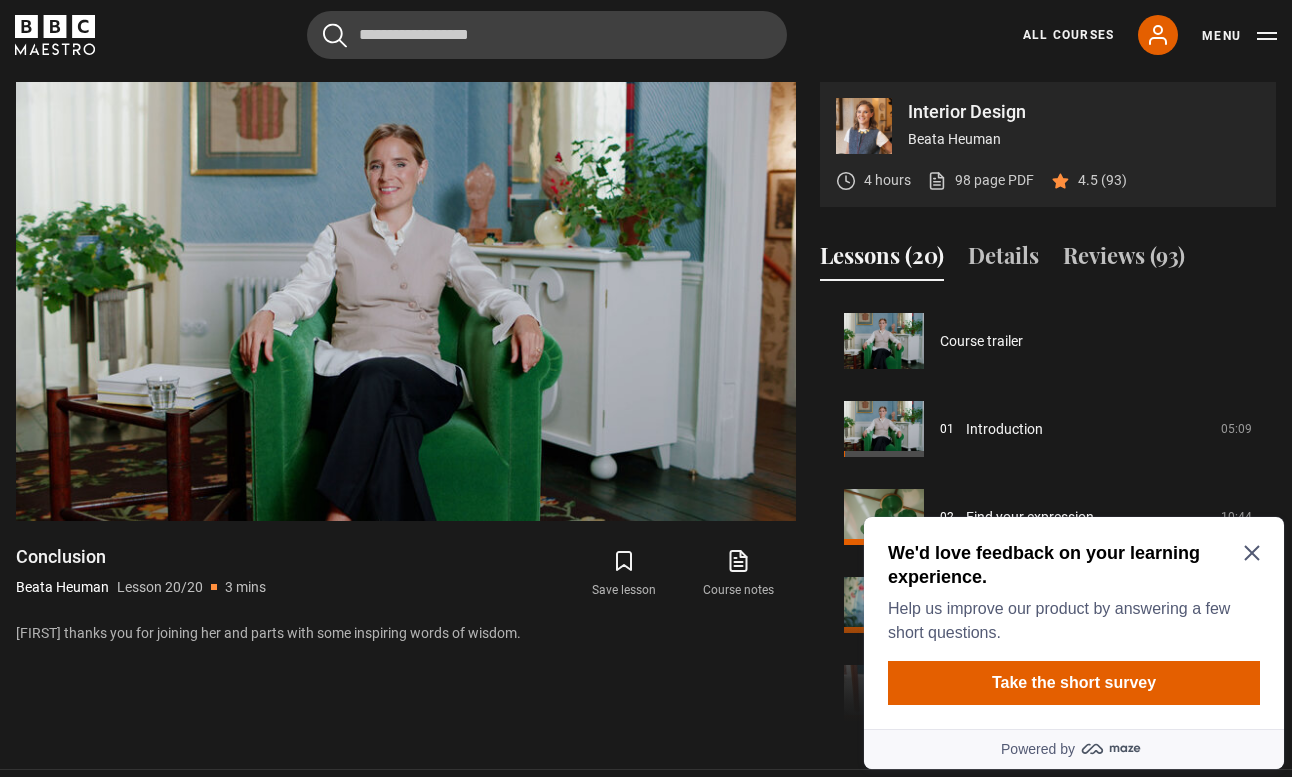 scroll, scrollTop: -2, scrollLeft: 0, axis: vertical 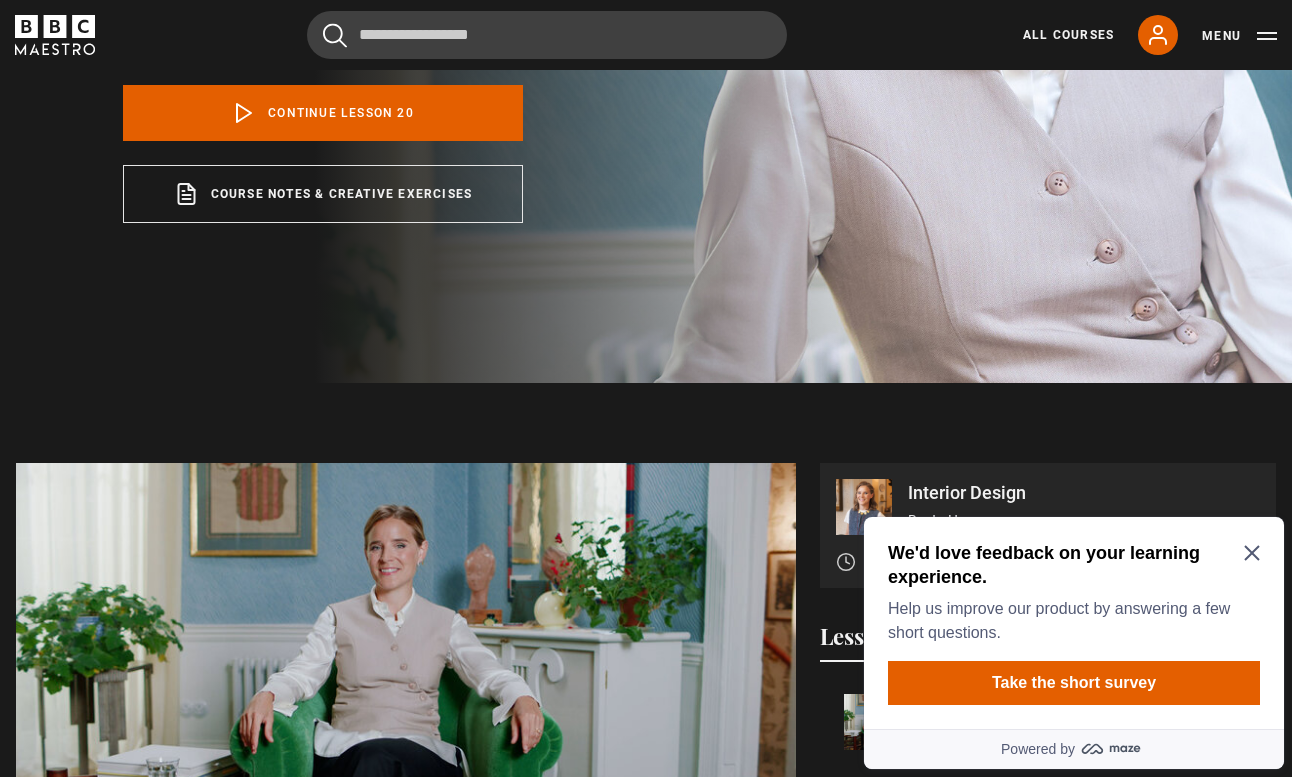 click 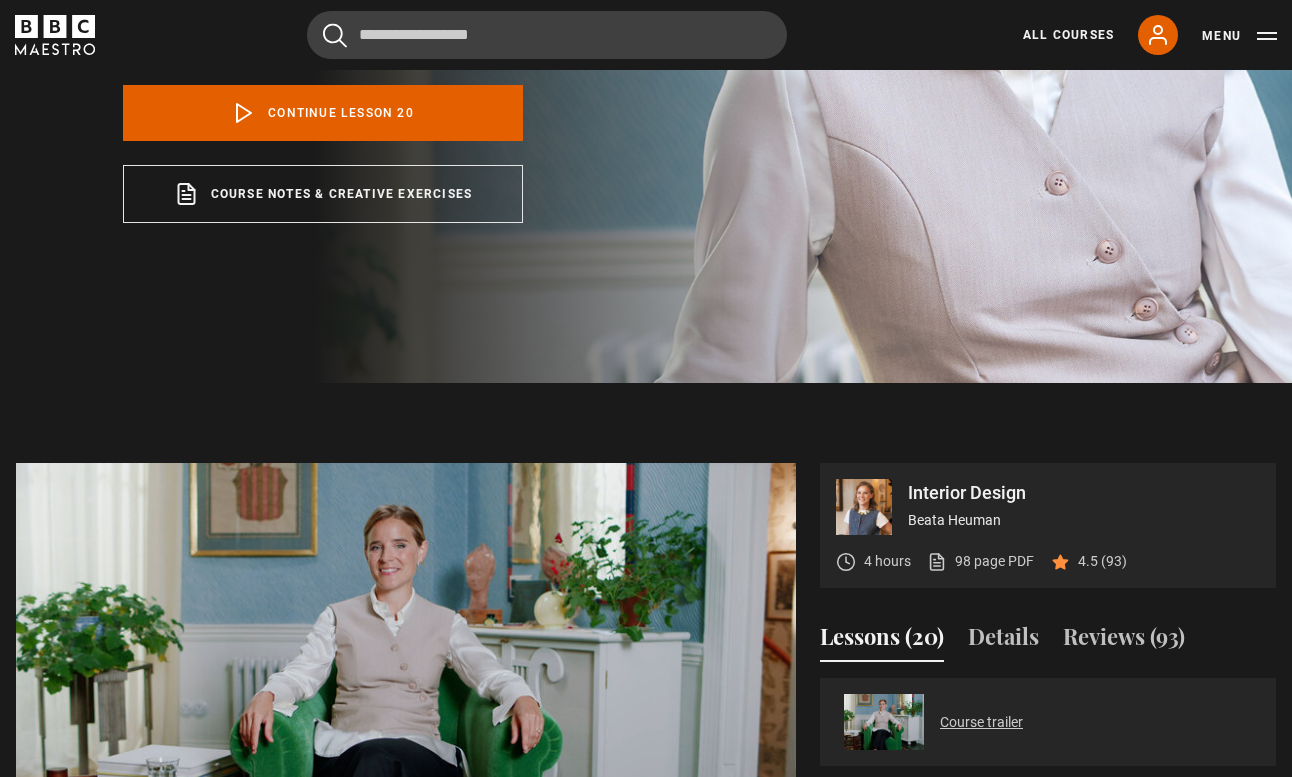 scroll, scrollTop: 486, scrollLeft: 0, axis: vertical 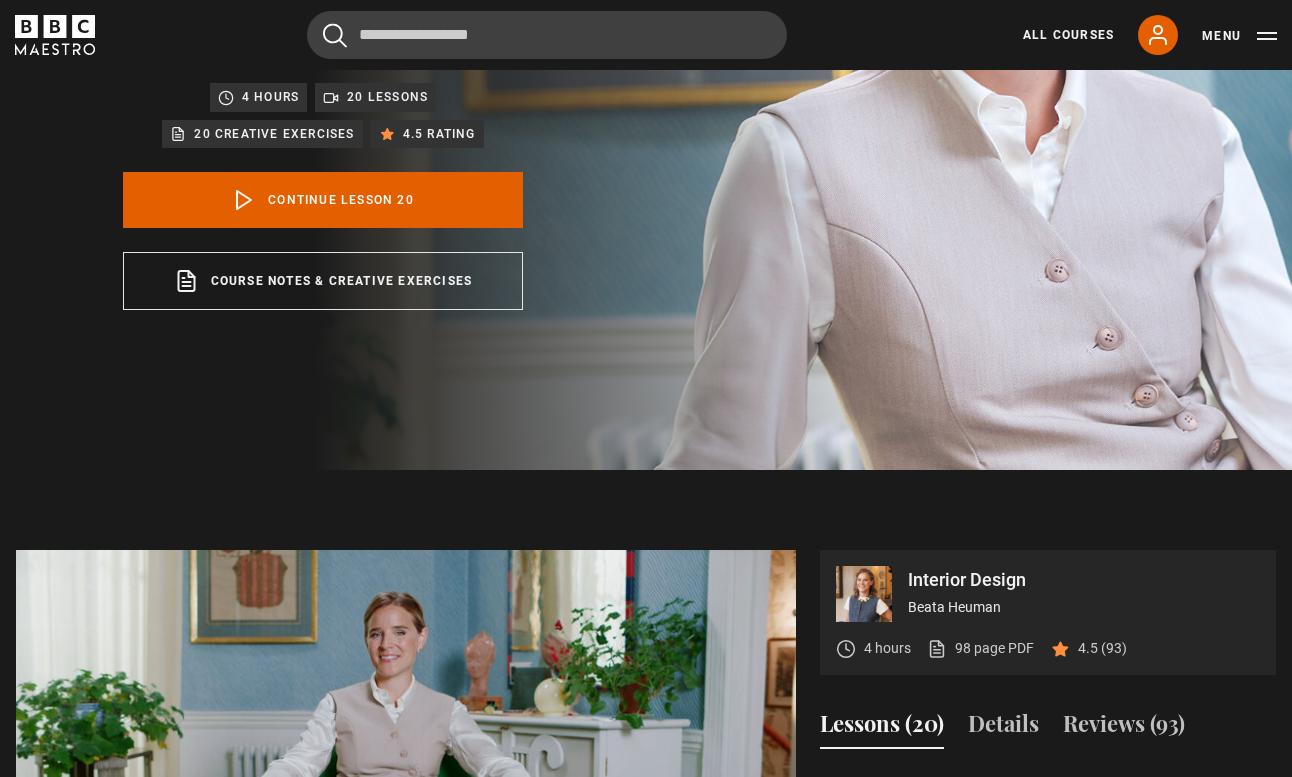 click on "Interior Design
Beata Heuman
4 hours
98 page PDF
(opens in new tab)
4.5 (93)" at bounding box center (1048, 616) 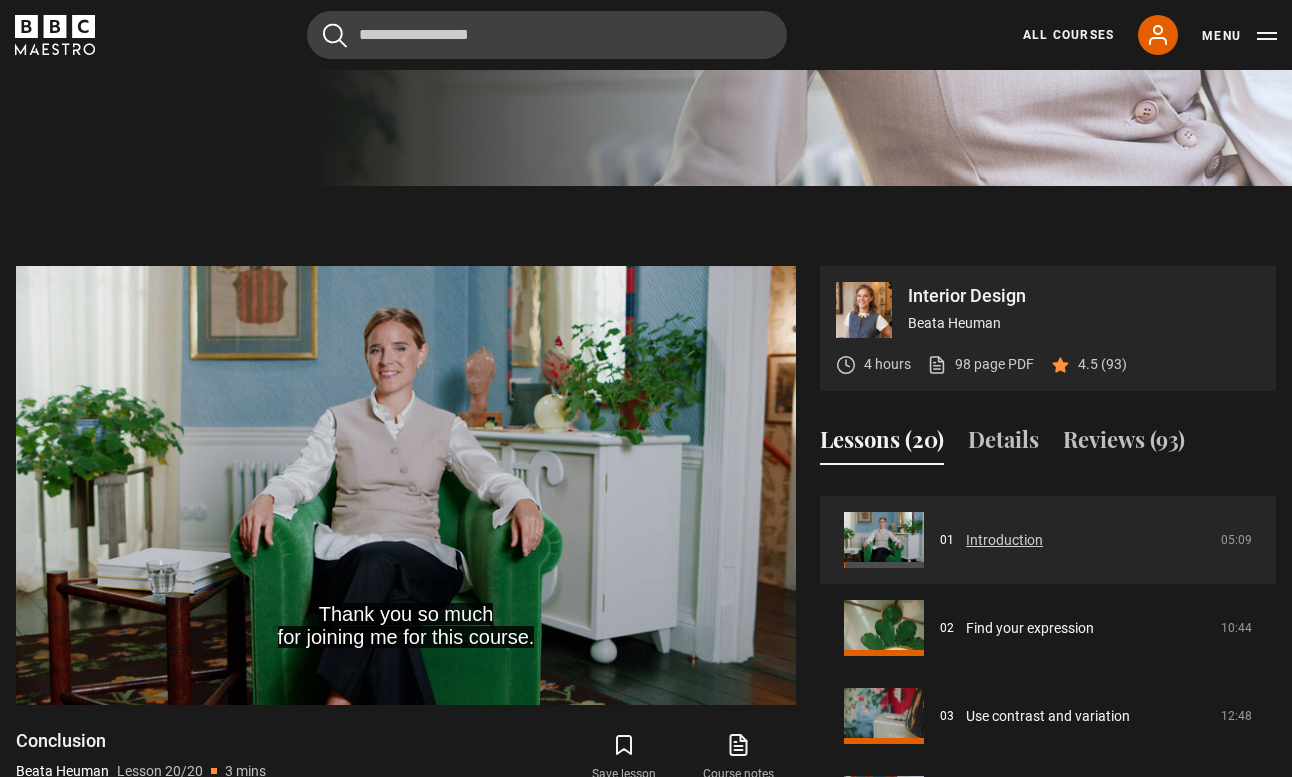 scroll, scrollTop: 691, scrollLeft: 0, axis: vertical 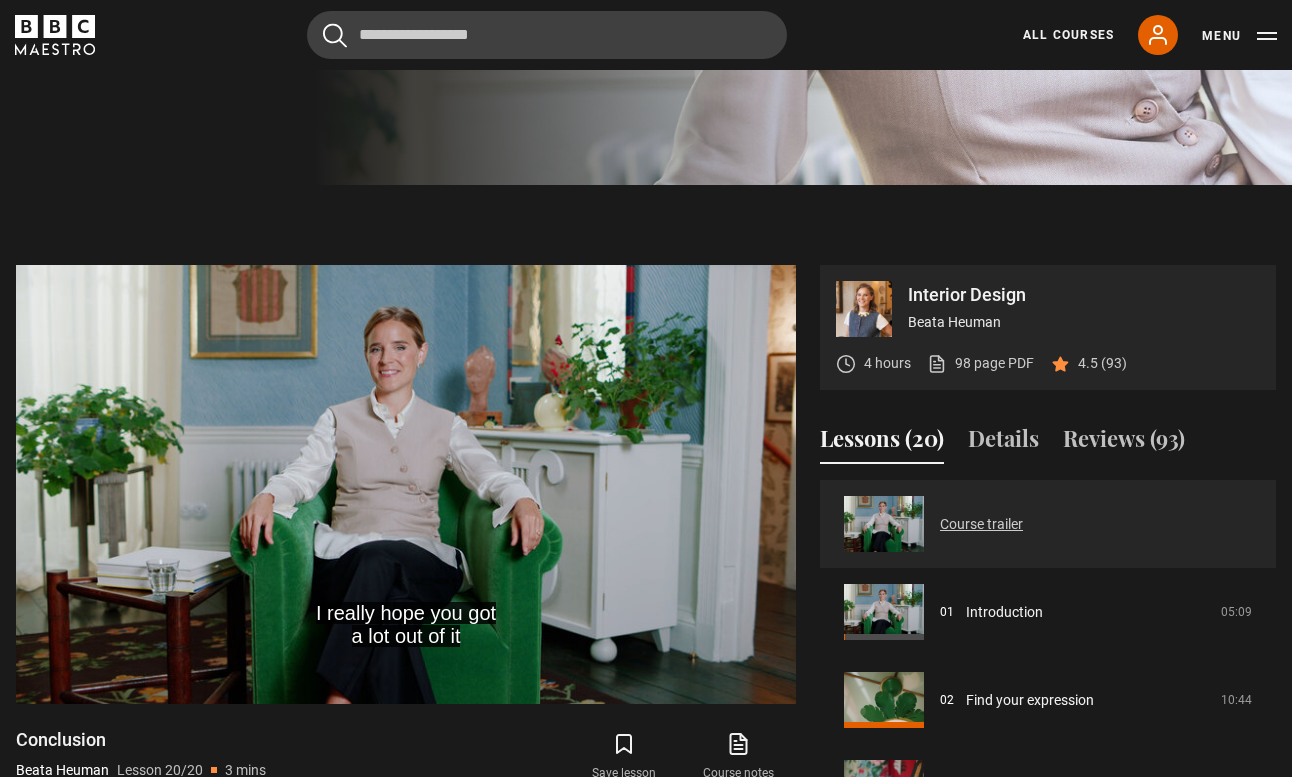 click on "Course trailer" at bounding box center (981, 524) 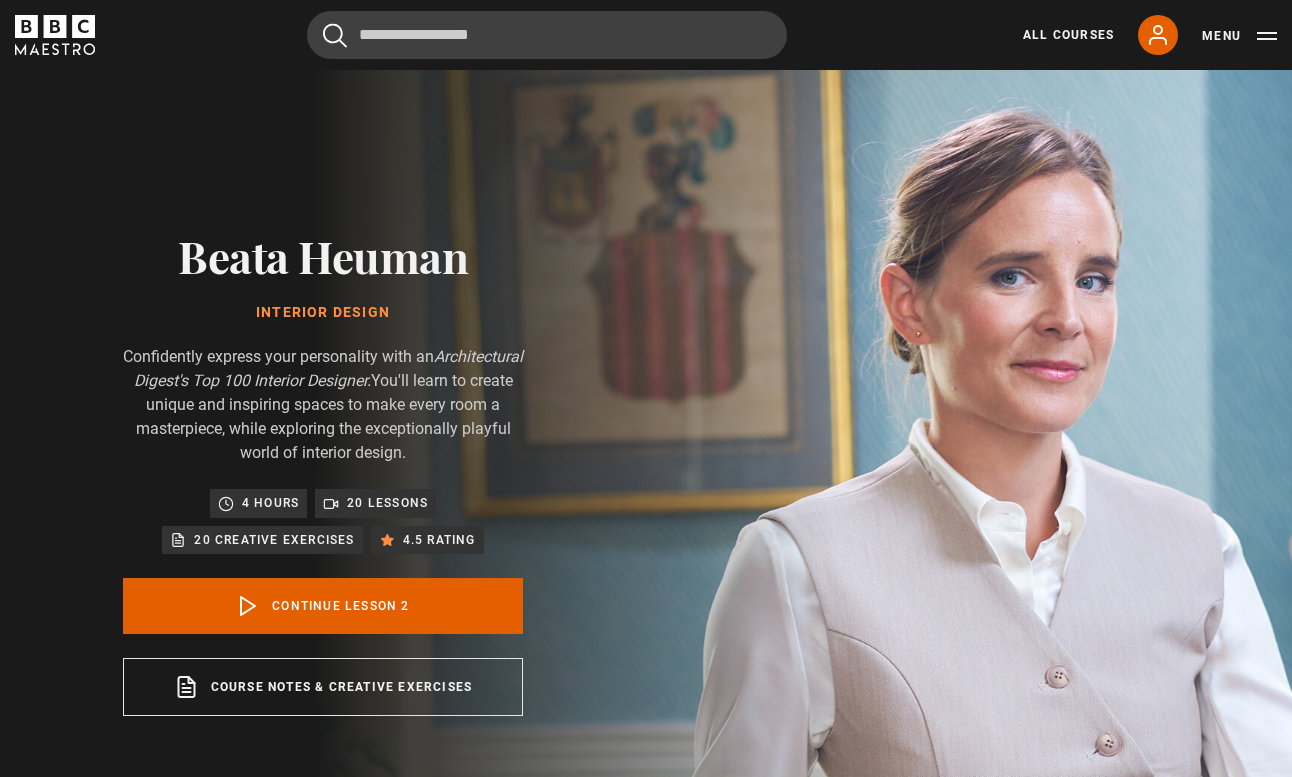 scroll, scrollTop: 874, scrollLeft: 0, axis: vertical 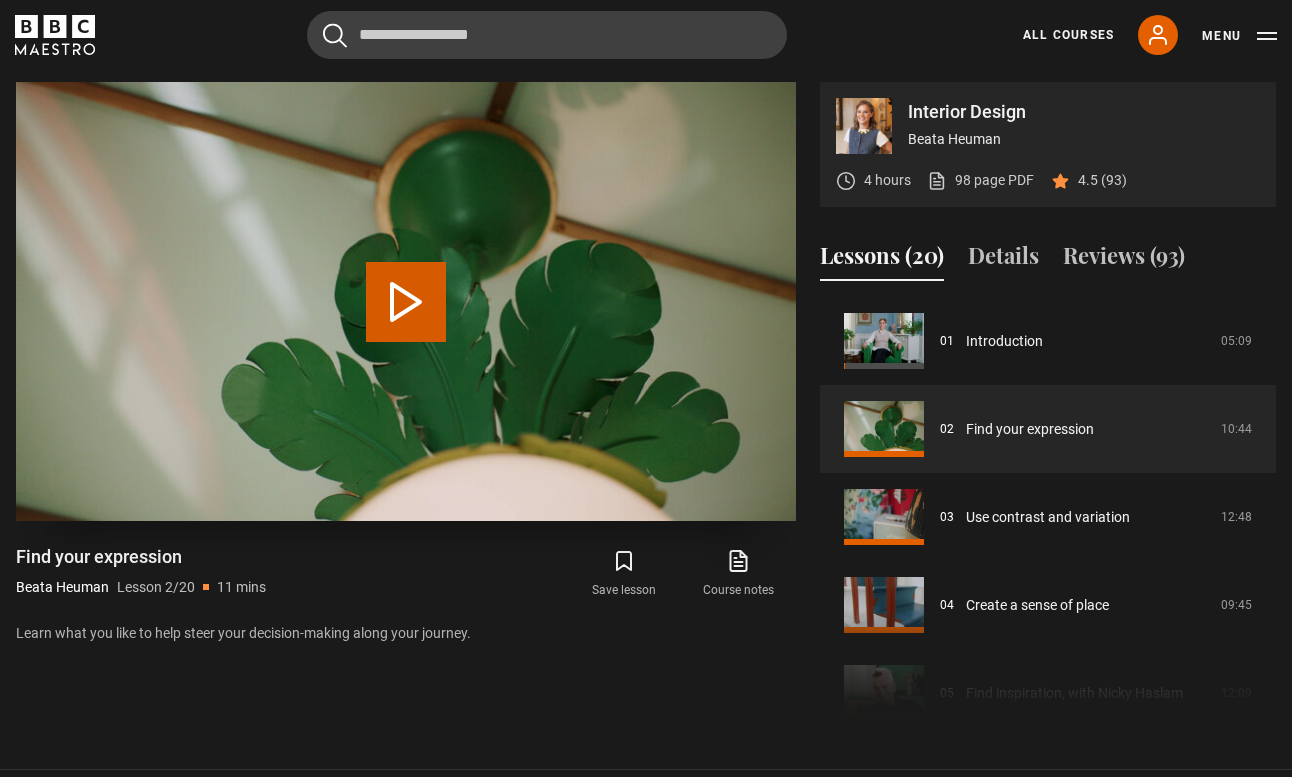 click on "Play Lesson Find your expression" at bounding box center [406, 302] 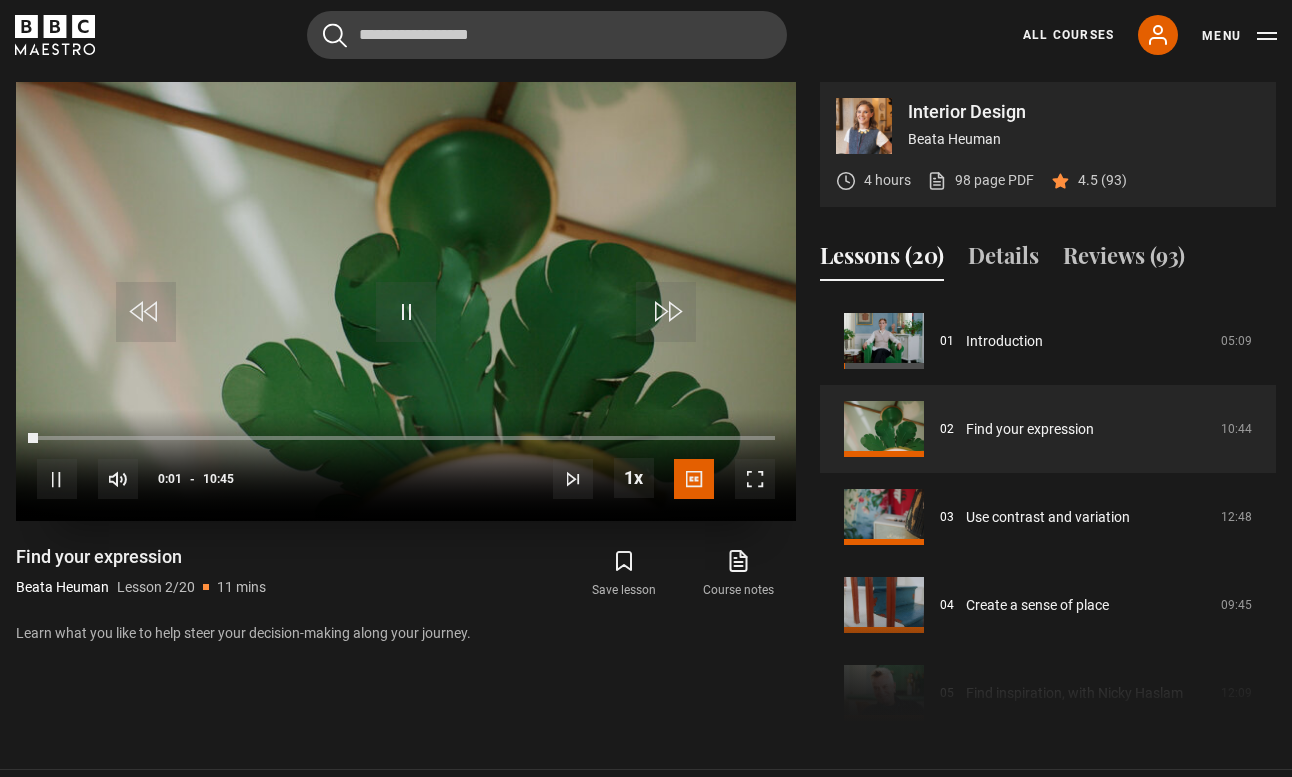 click at bounding box center [755, 479] 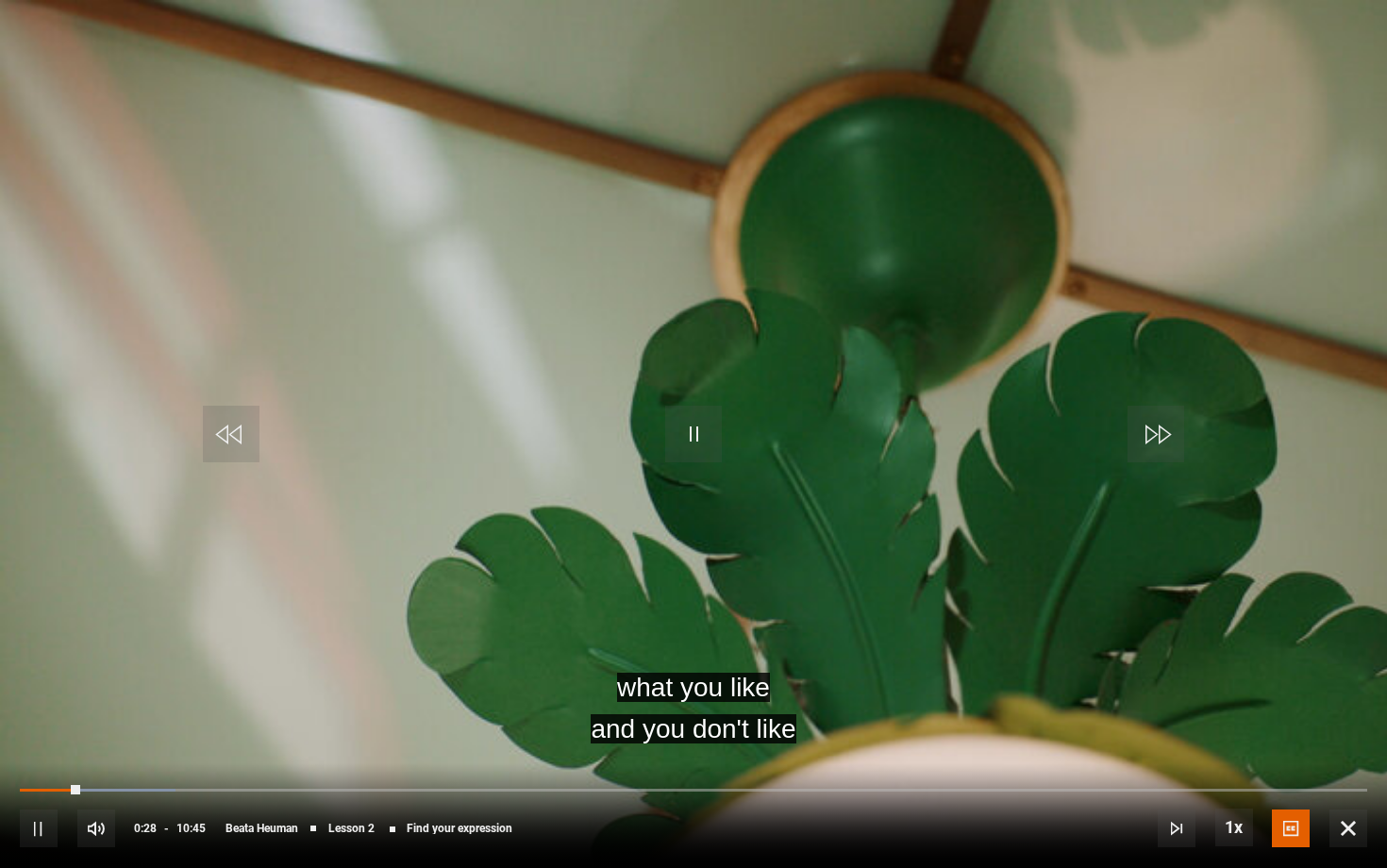 click at bounding box center [1348, 828] 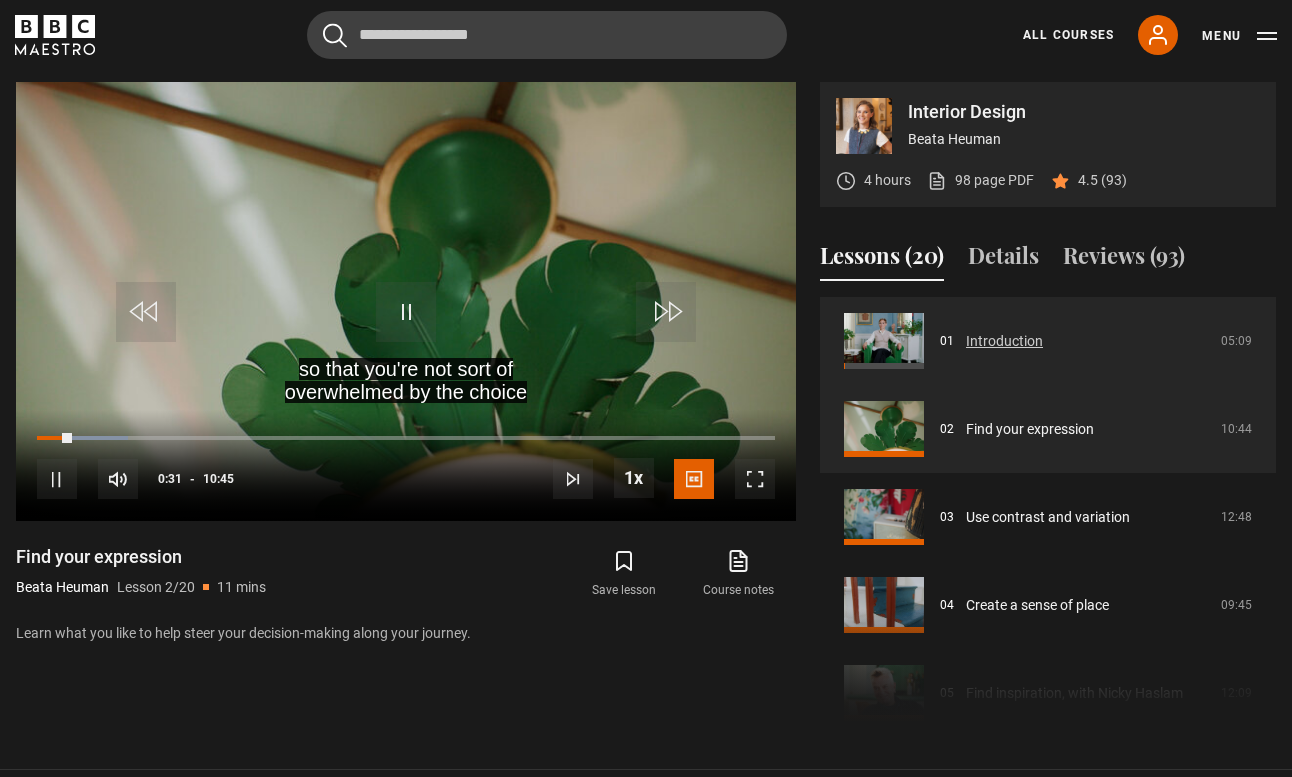 click on "Introduction" at bounding box center (1004, 341) 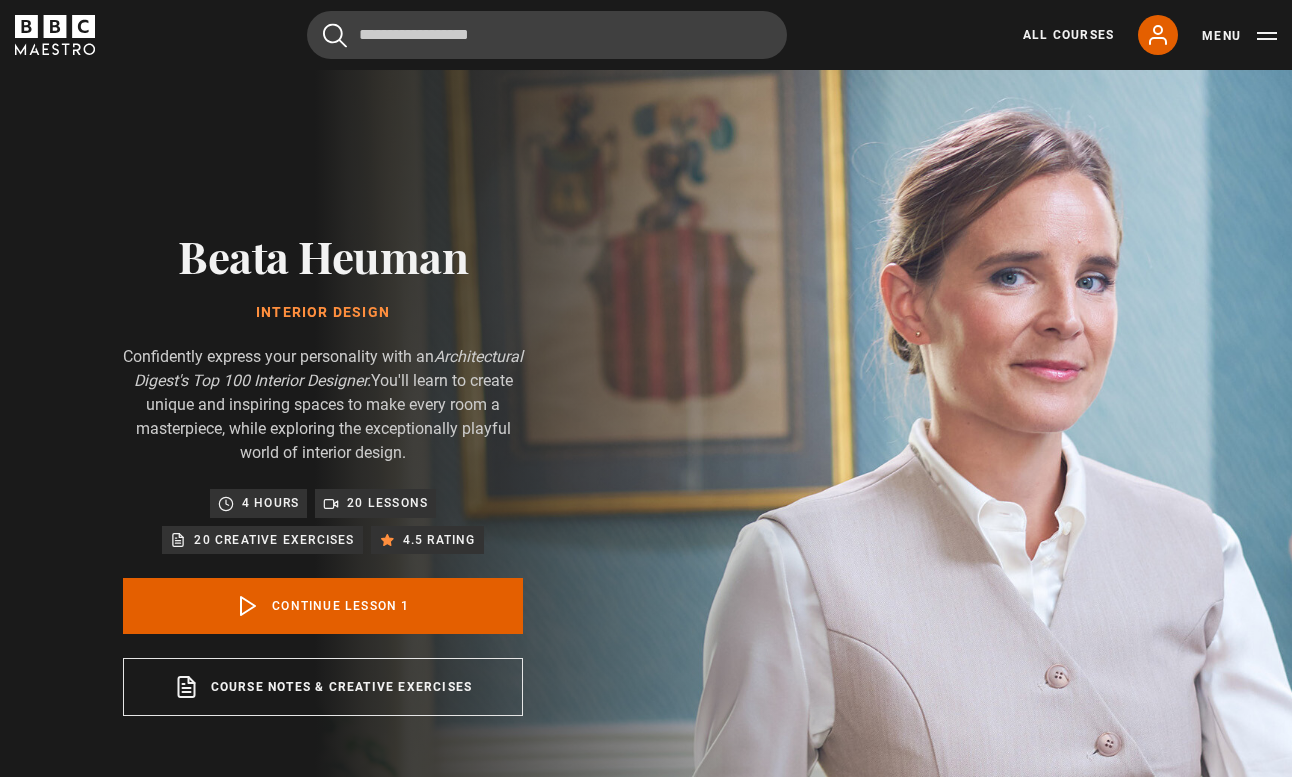 scroll, scrollTop: 874, scrollLeft: 0, axis: vertical 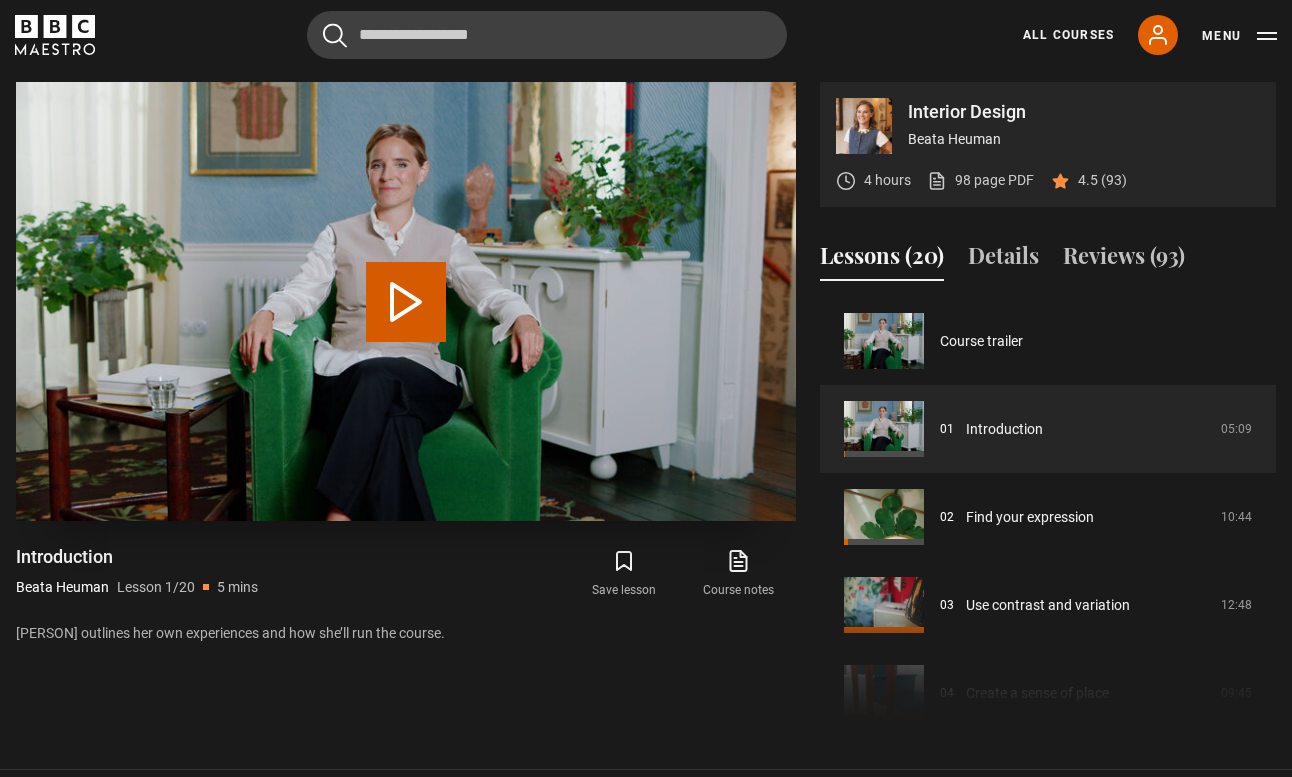 click on "Play Lesson Introduction" at bounding box center (406, 302) 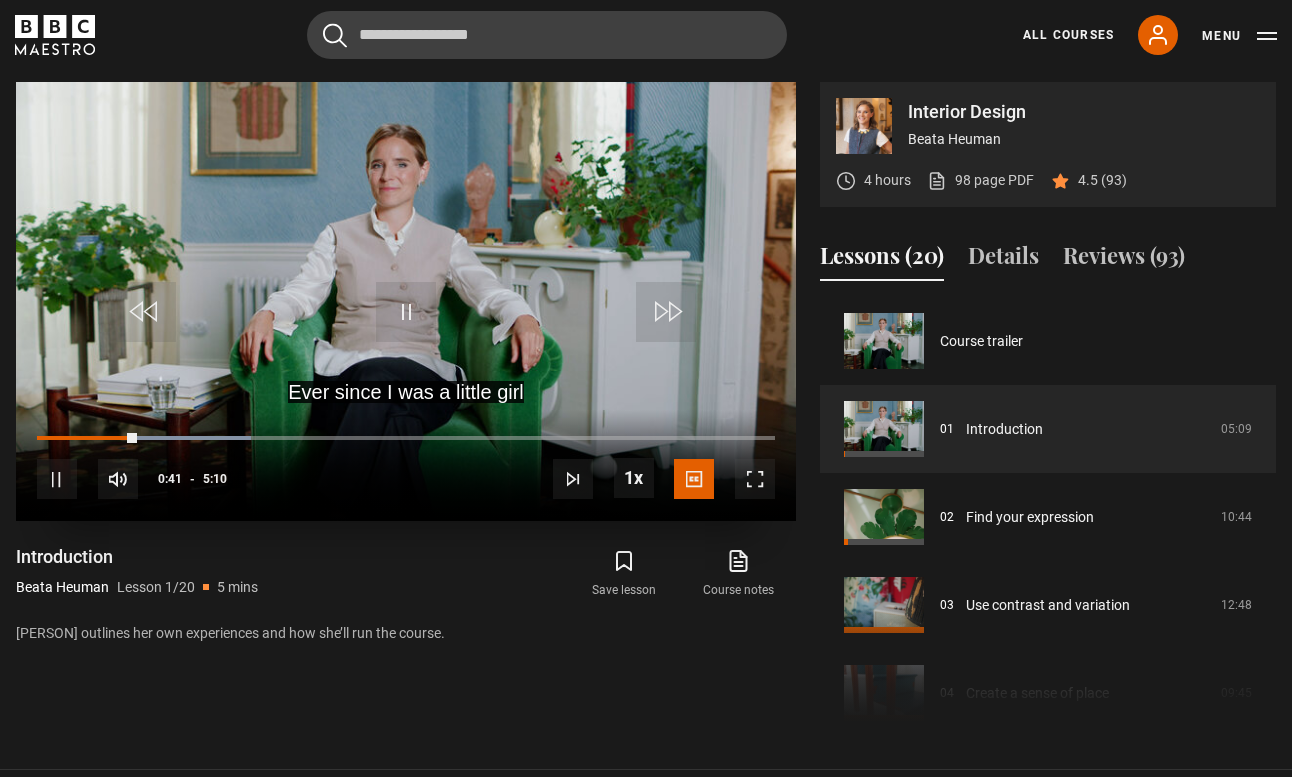 click at bounding box center (755, 479) 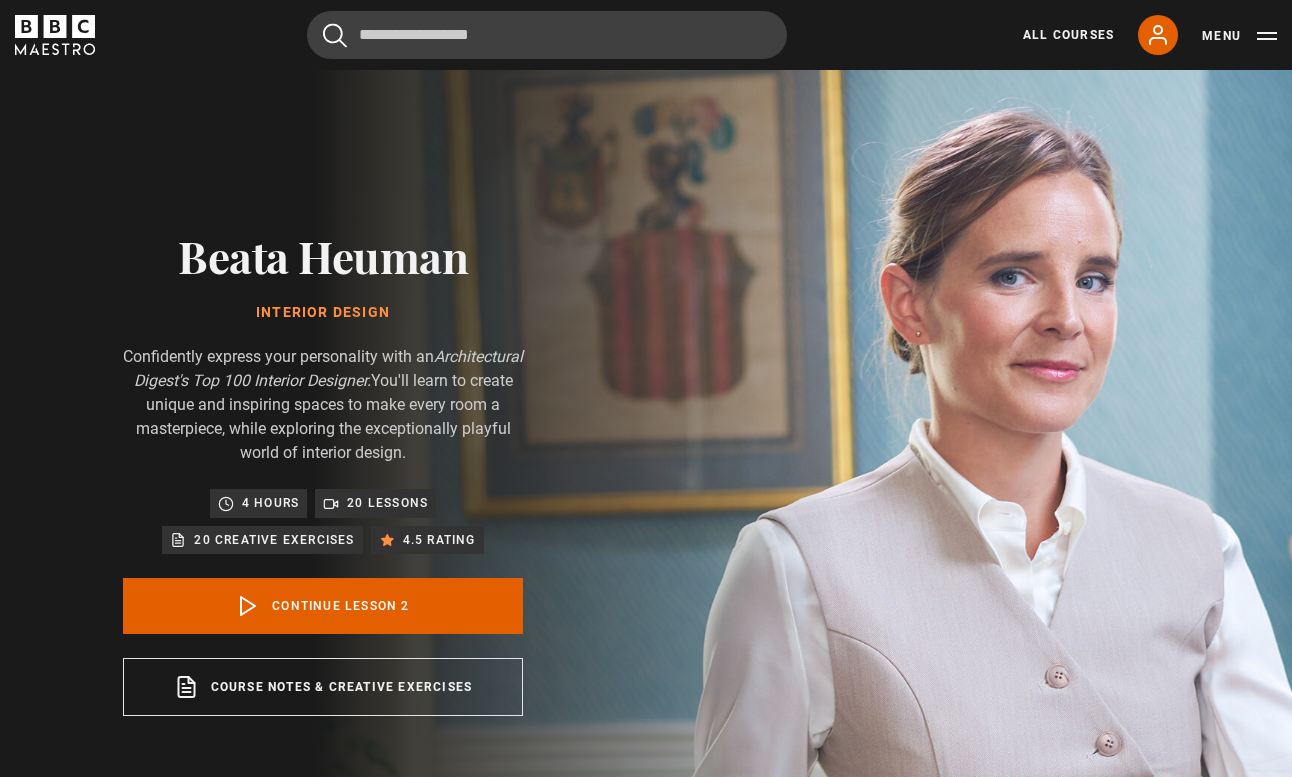 scroll, scrollTop: 874, scrollLeft: 0, axis: vertical 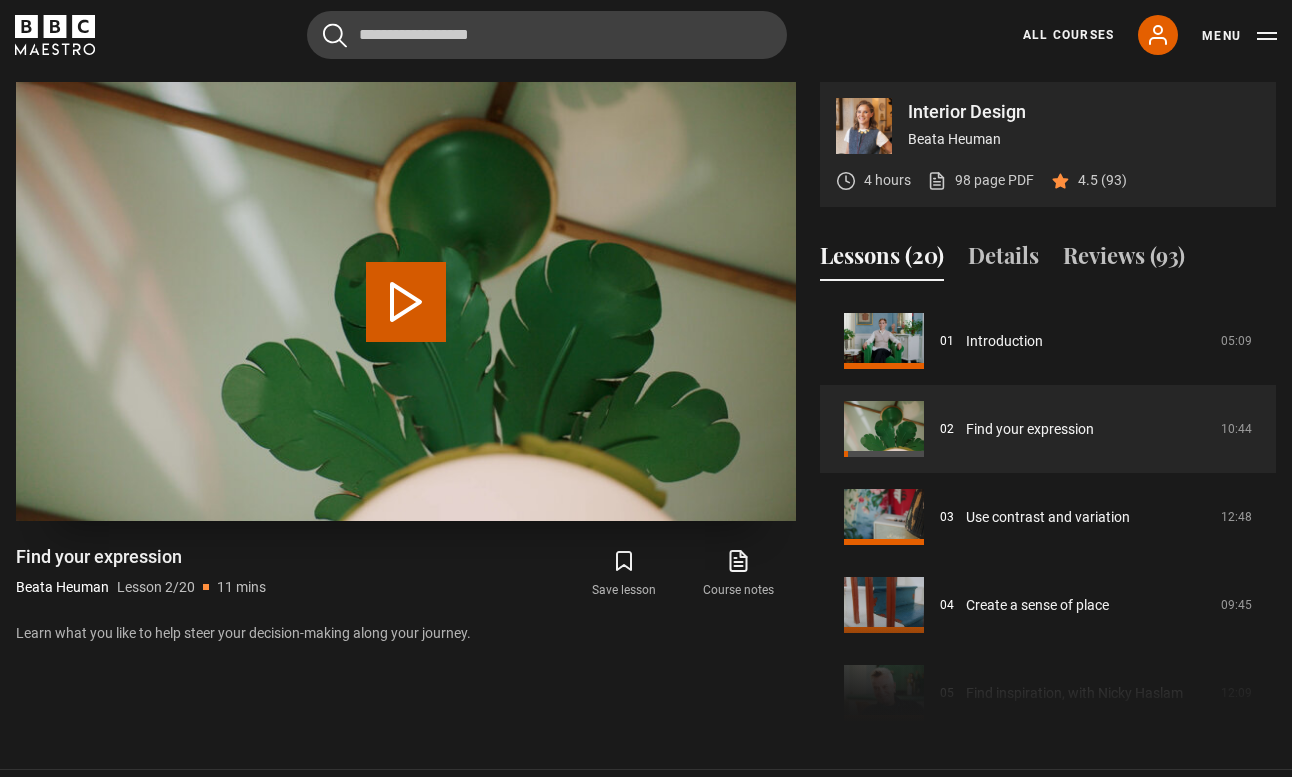 click on "Play Lesson Find your expression" at bounding box center (406, 302) 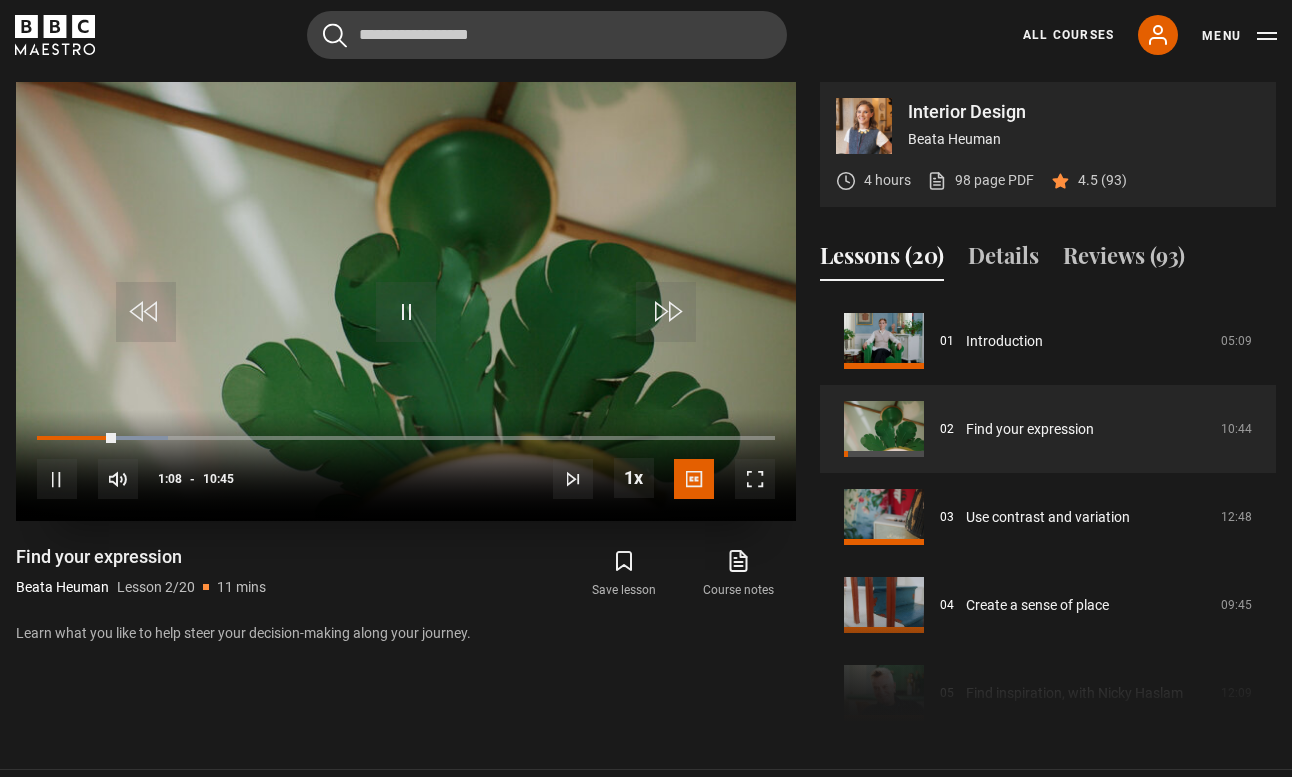 click at bounding box center (406, 301) 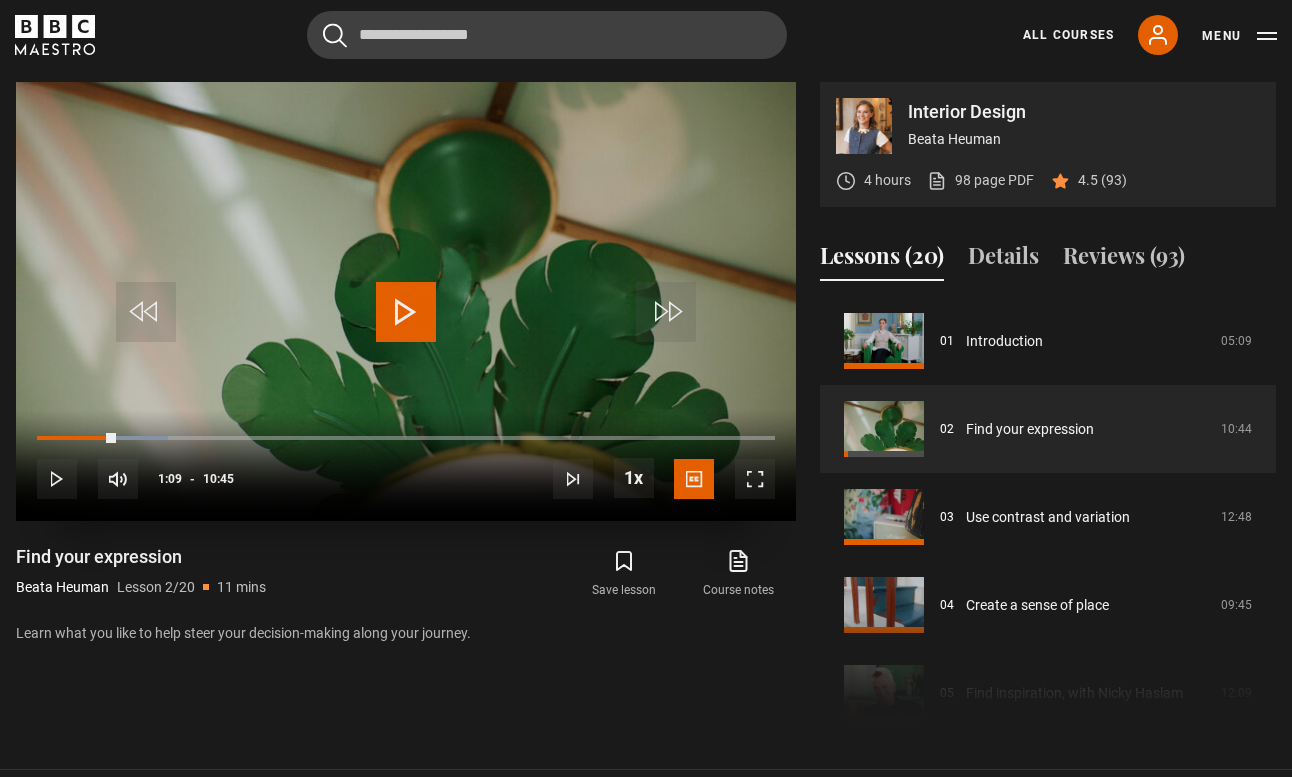 click at bounding box center [406, 312] 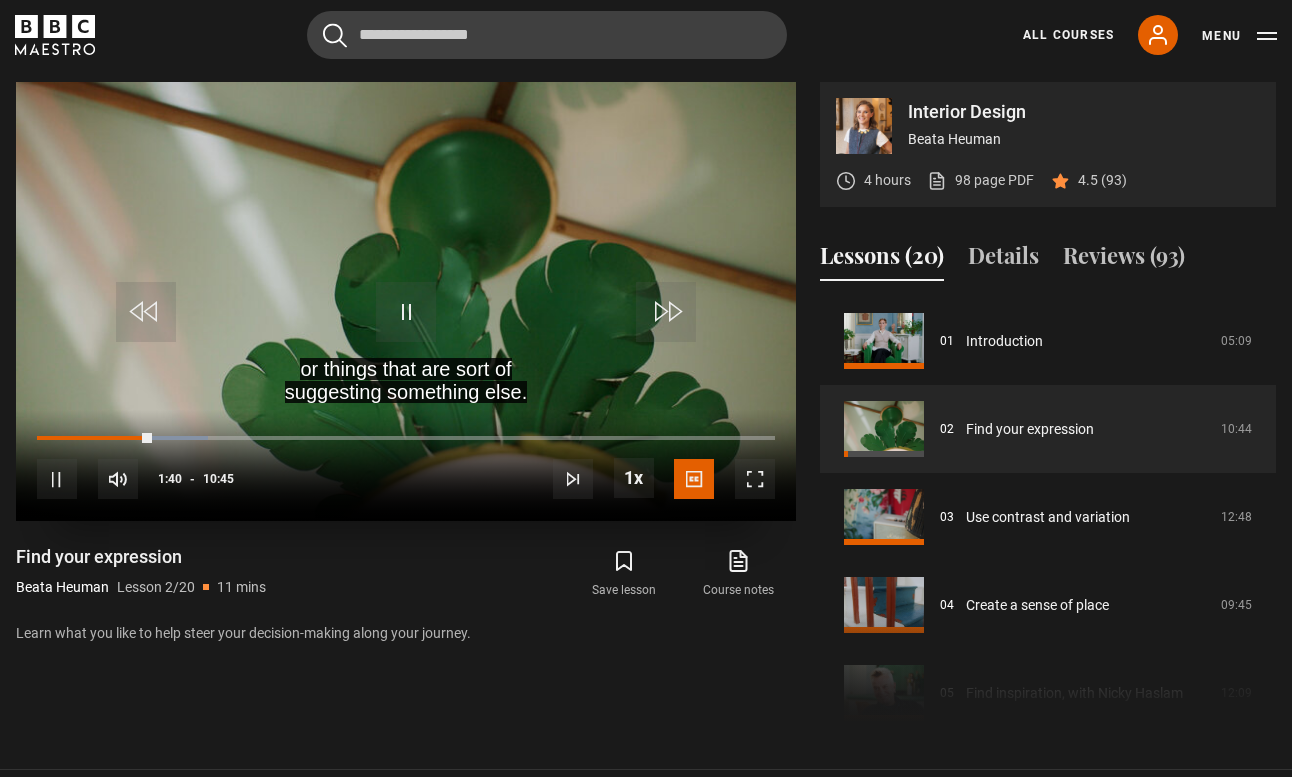 click at bounding box center (755, 479) 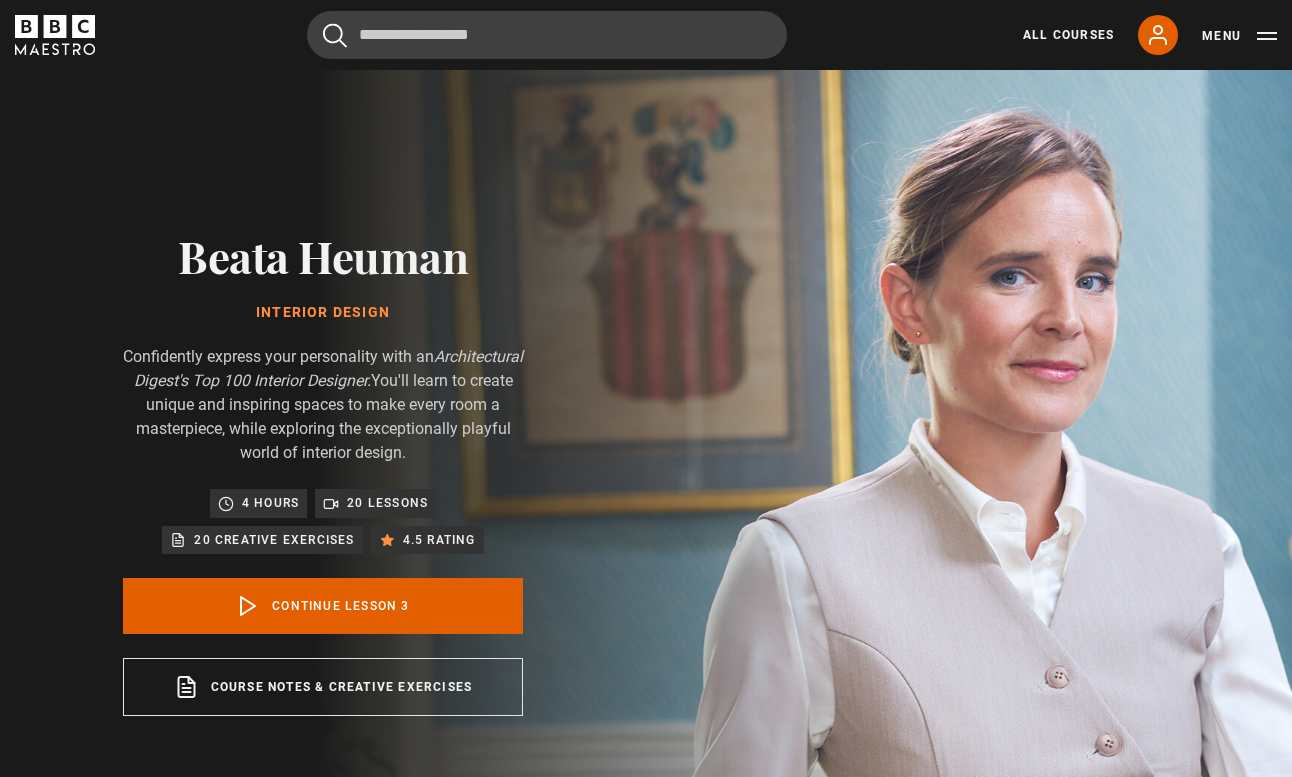 scroll, scrollTop: 874, scrollLeft: 0, axis: vertical 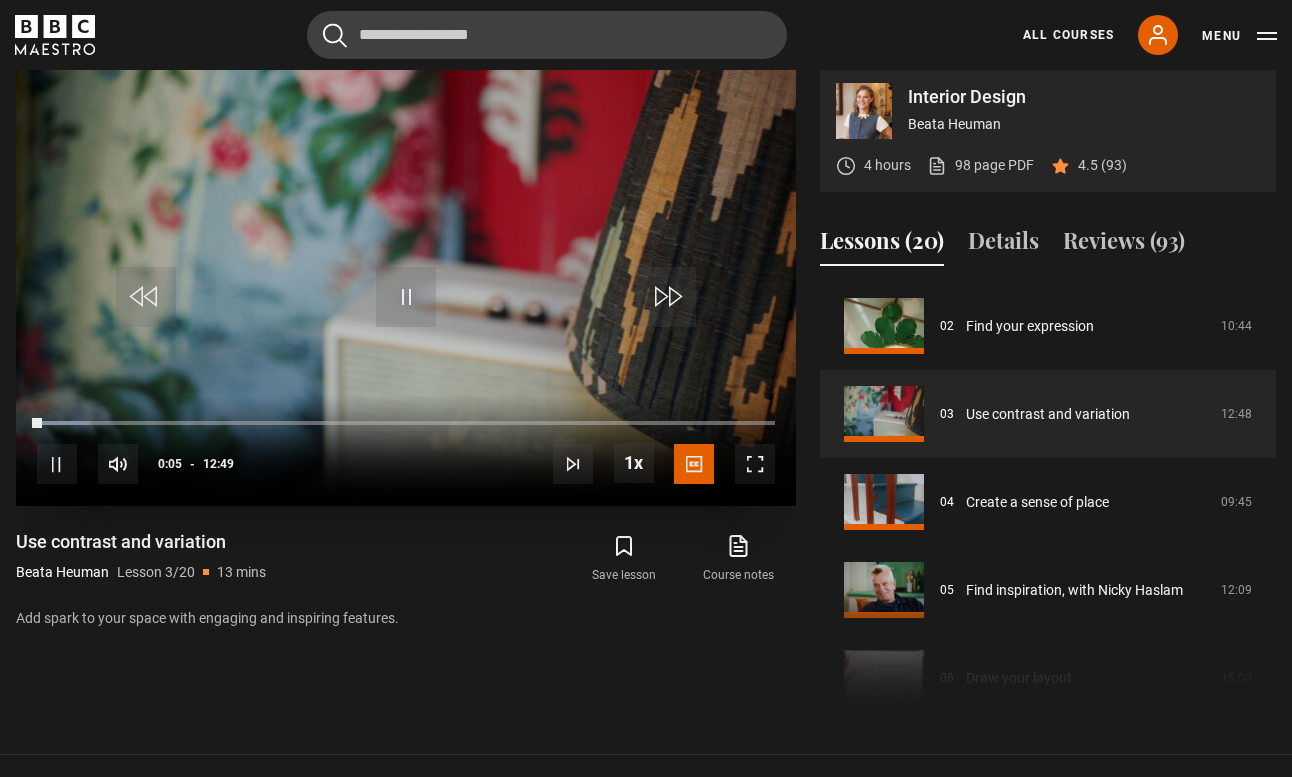 click at bounding box center [755, 464] 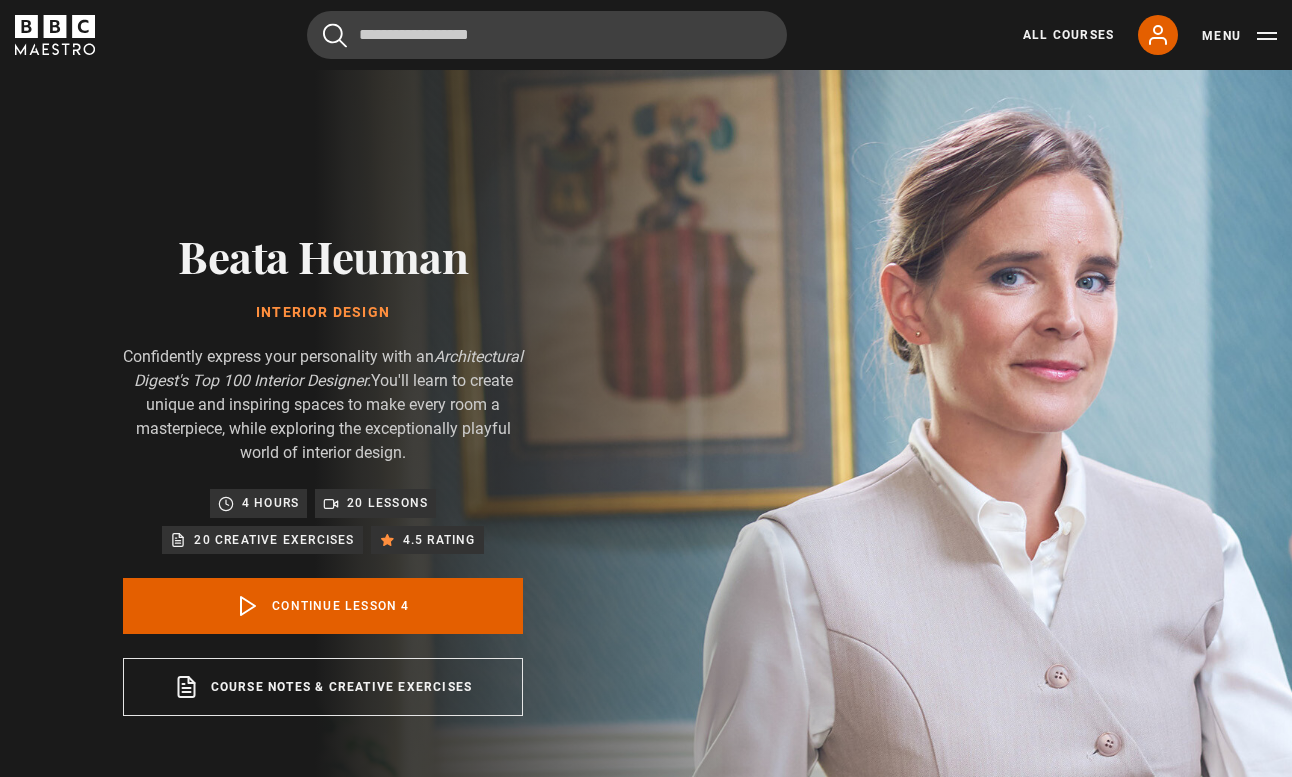 scroll, scrollTop: 874, scrollLeft: 0, axis: vertical 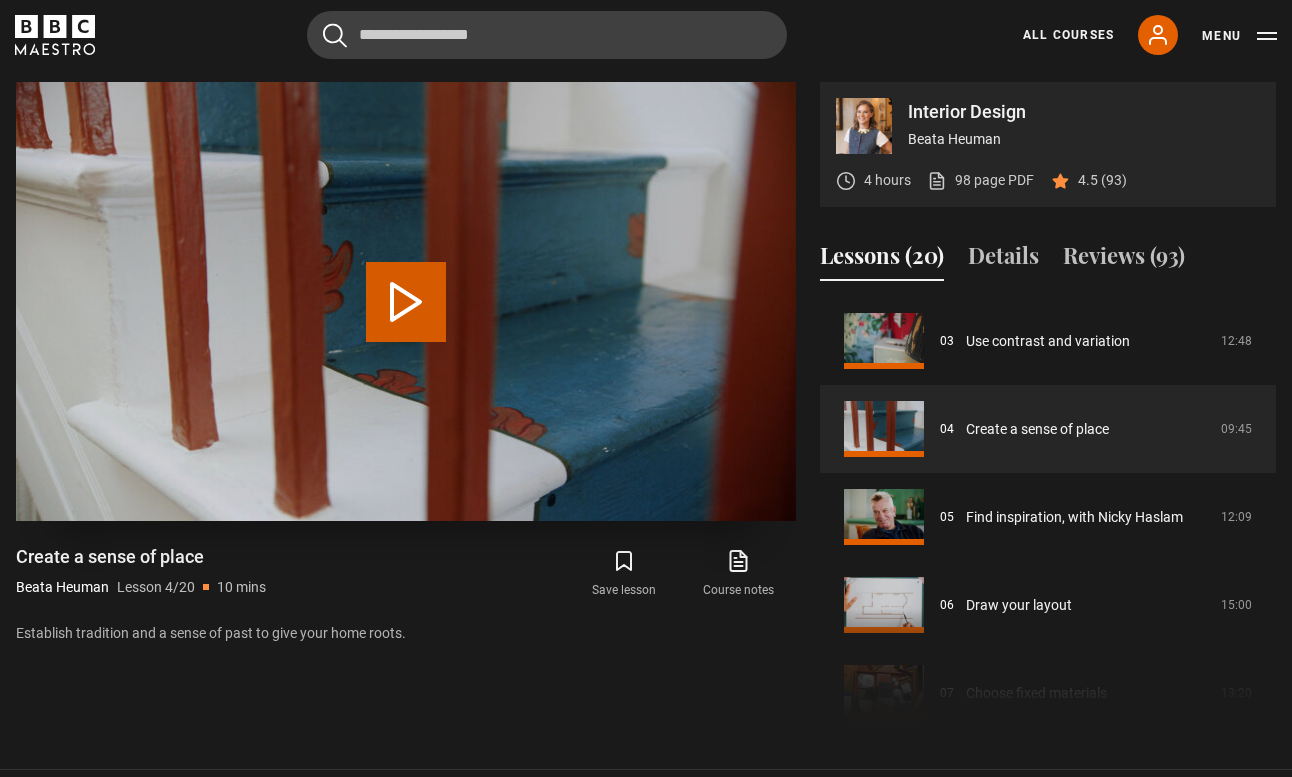 click on "Play Lesson Create a sense of place" at bounding box center [406, 302] 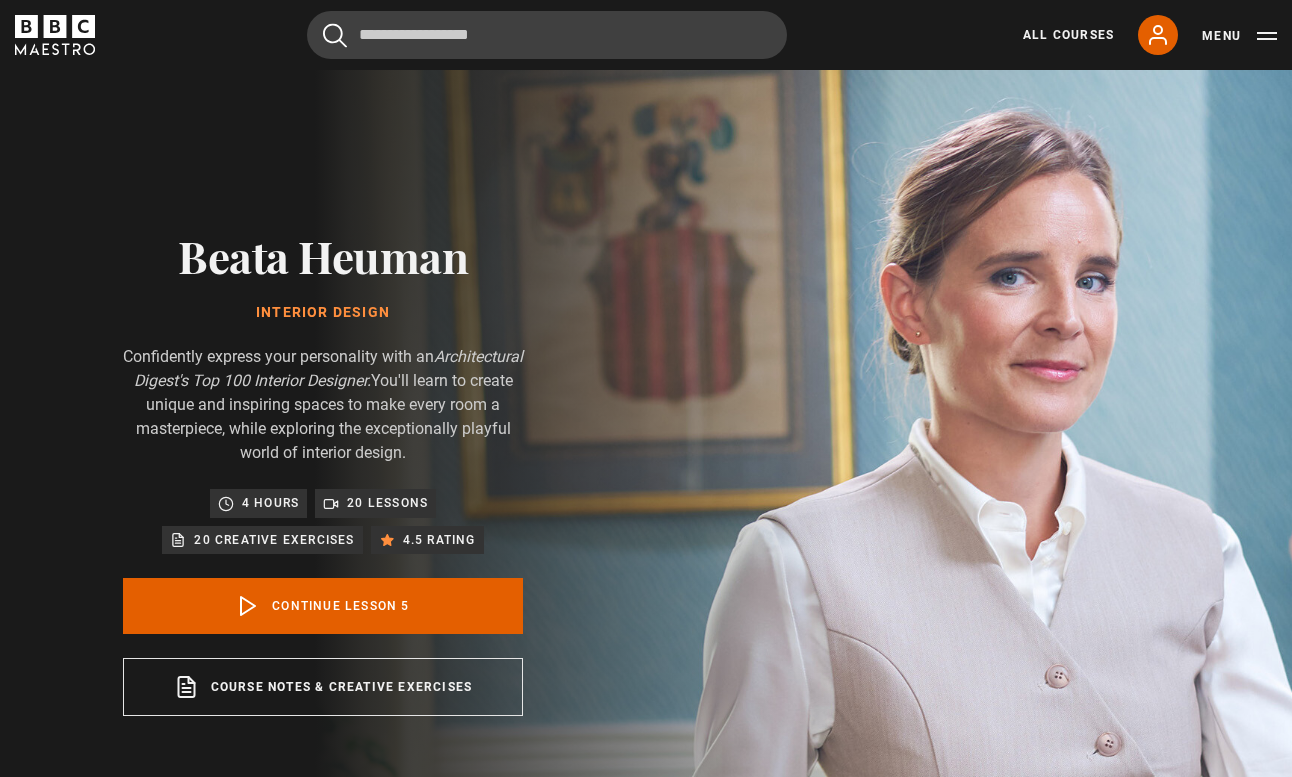 scroll, scrollTop: 874, scrollLeft: 0, axis: vertical 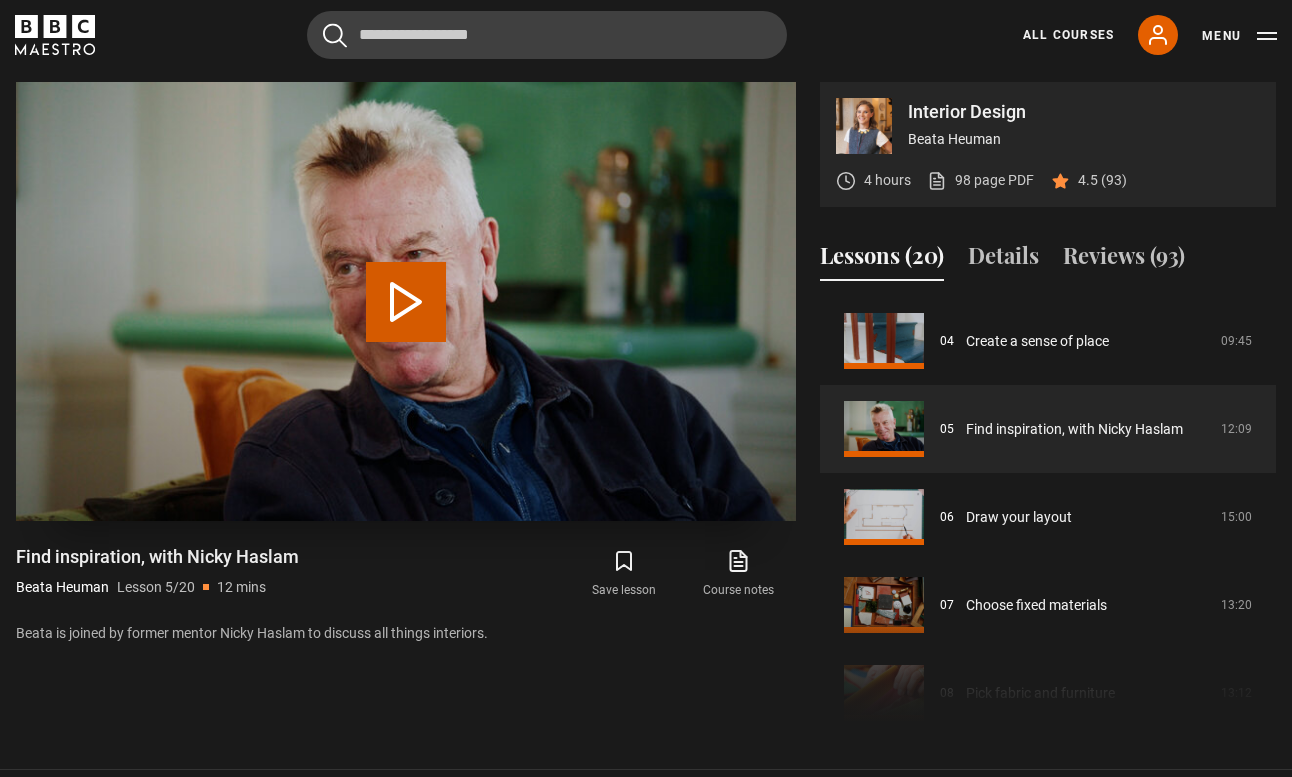 drag, startPoint x: 422, startPoint y: 295, endPoint x: 409, endPoint y: 304, distance: 15.811388 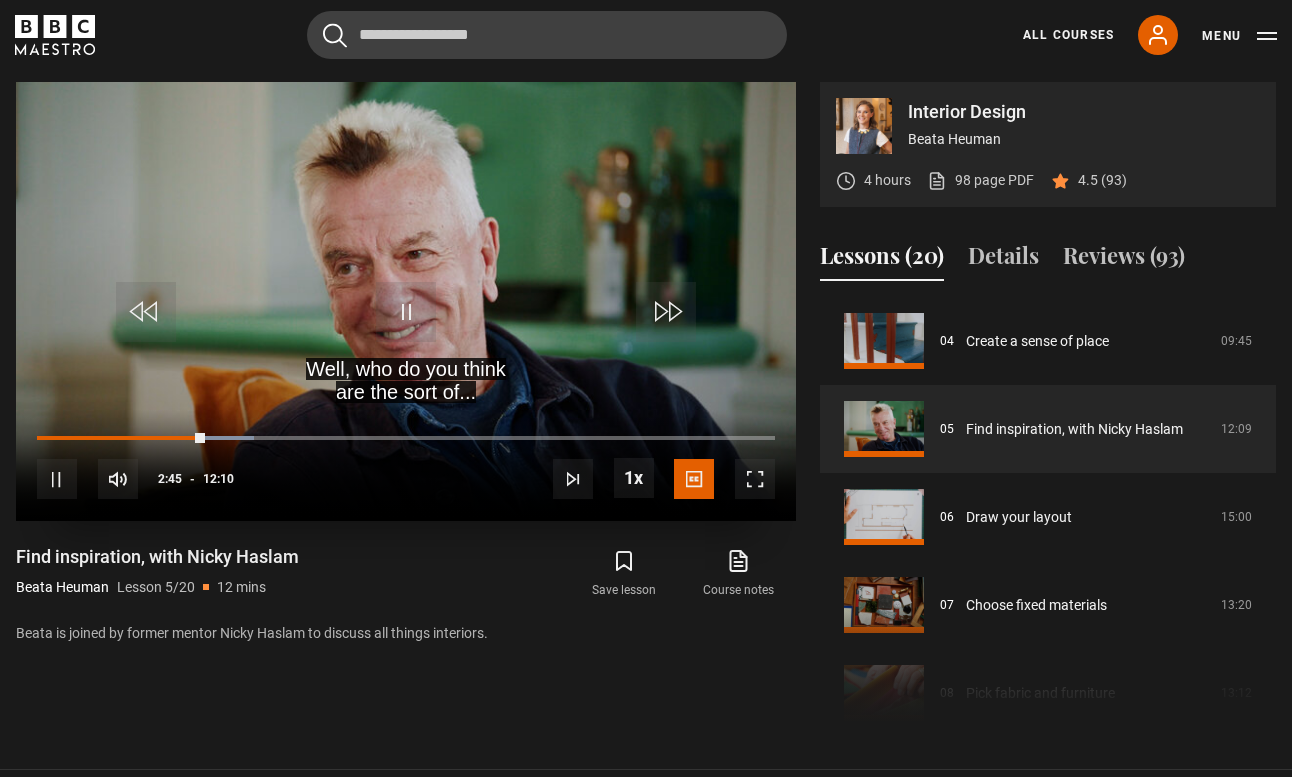 click at bounding box center [755, 479] 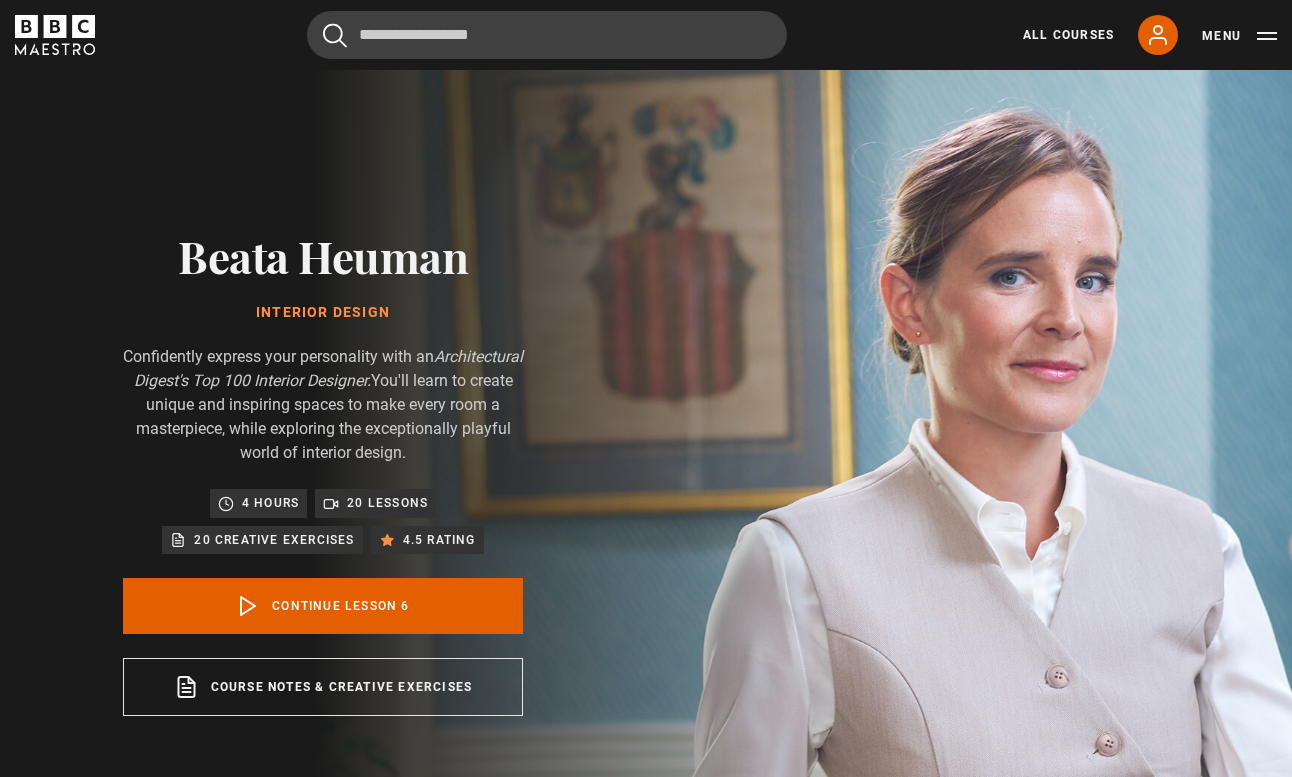 scroll, scrollTop: 874, scrollLeft: 0, axis: vertical 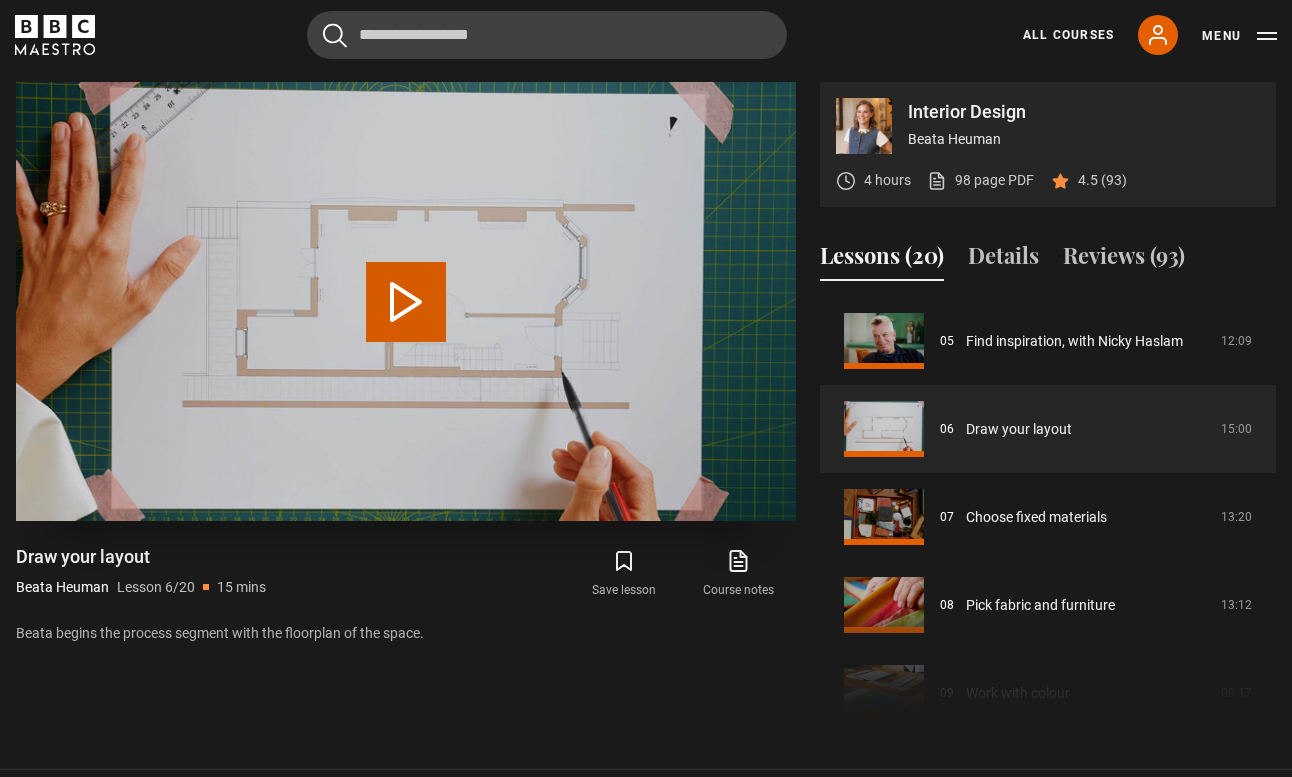 click on "Play Lesson Draw your layout" at bounding box center (406, 302) 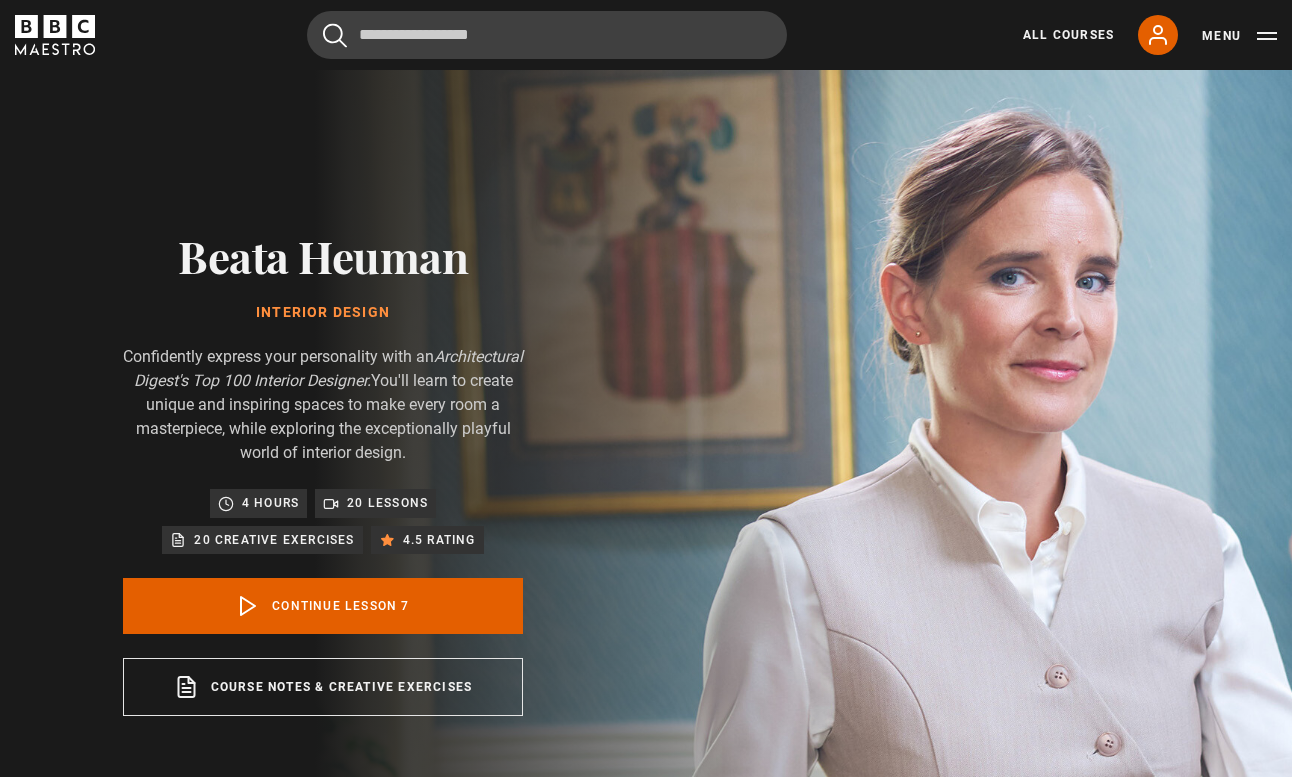scroll, scrollTop: 874, scrollLeft: 0, axis: vertical 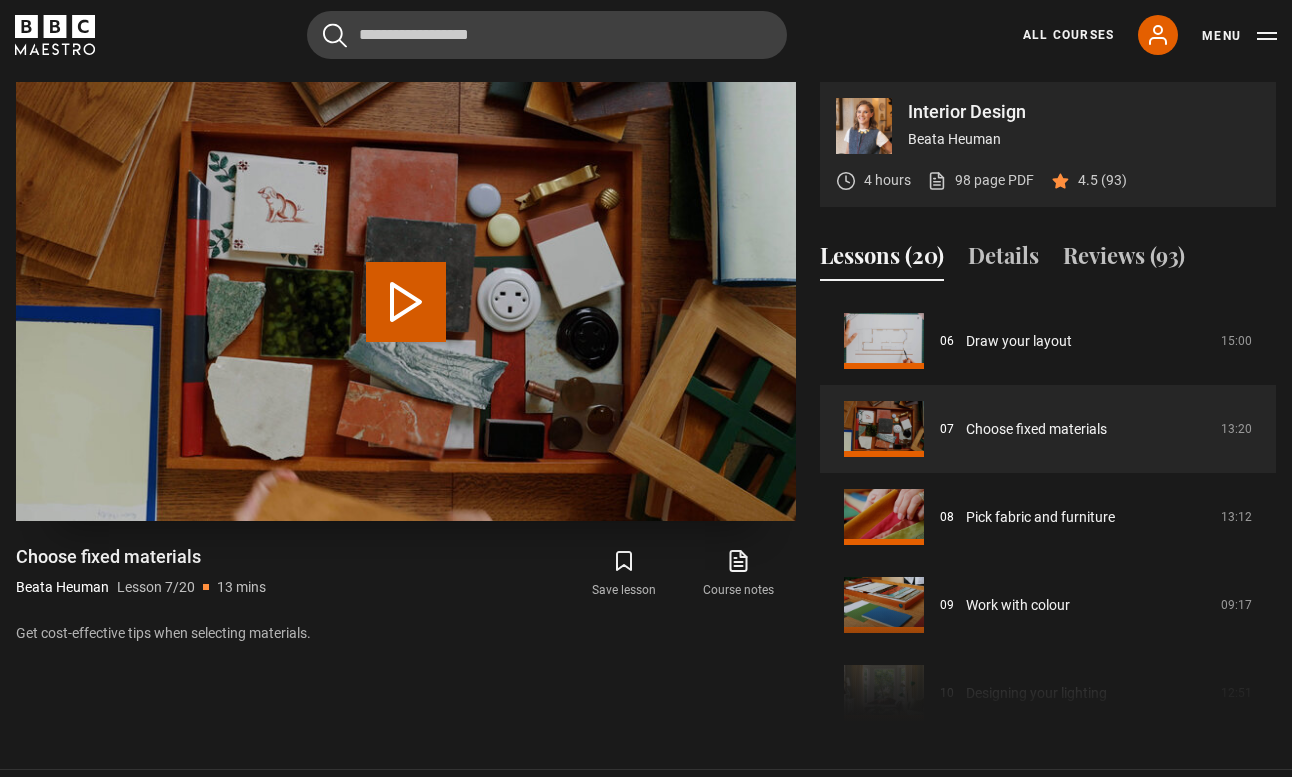 click on "Play Lesson Choose fixed materials" at bounding box center [406, 302] 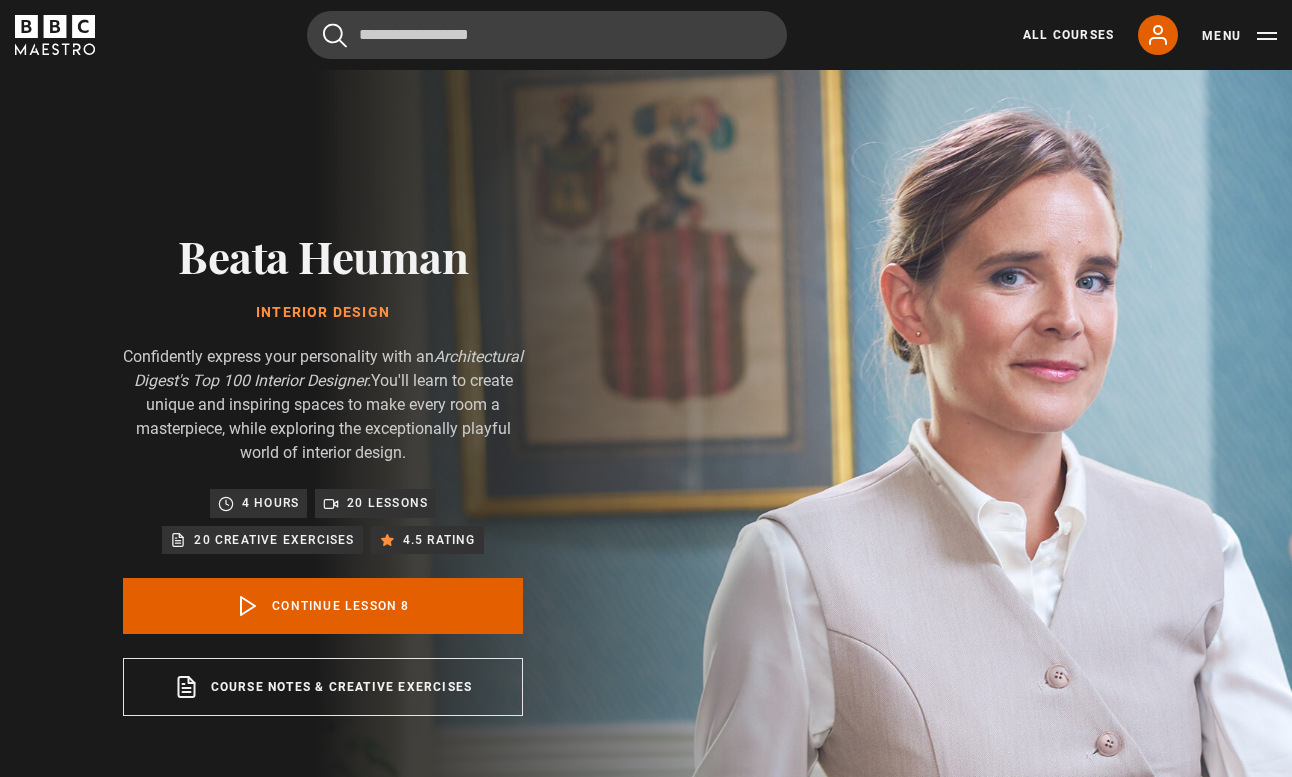 scroll, scrollTop: 874, scrollLeft: 0, axis: vertical 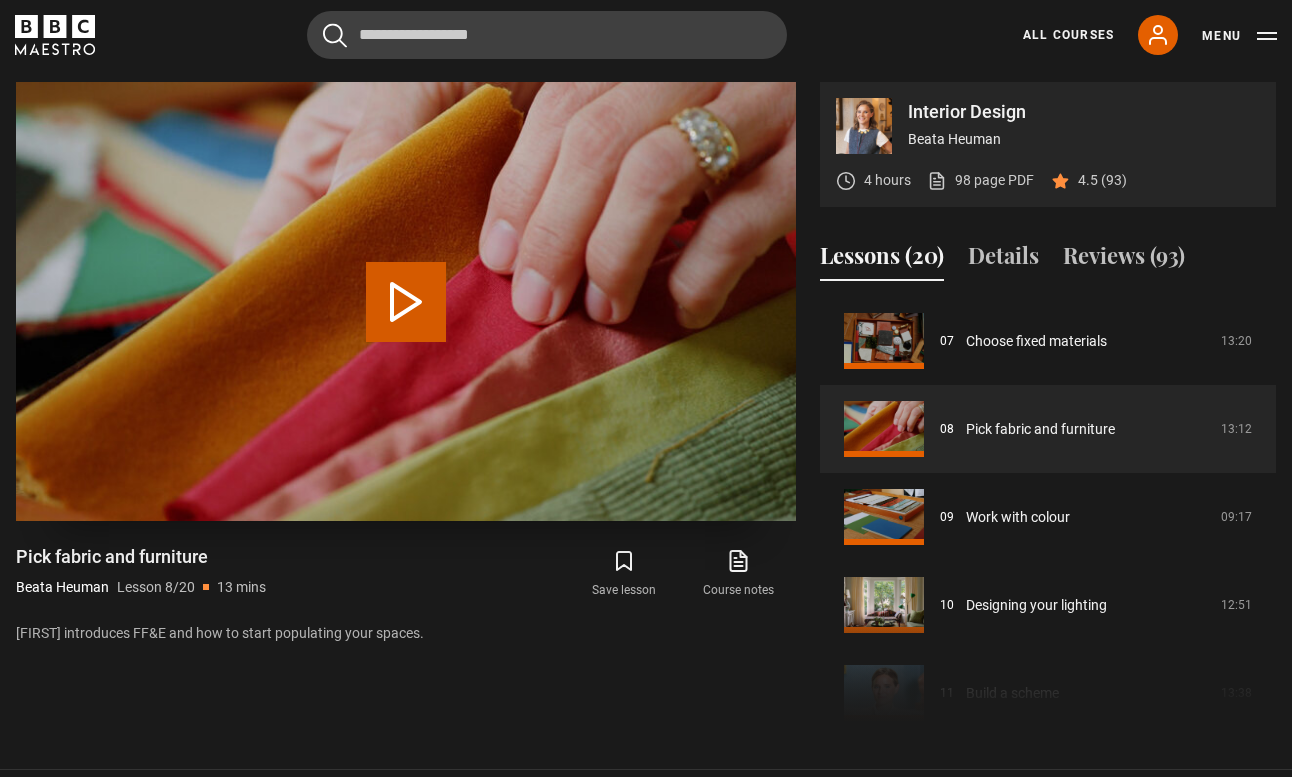 click on "Play Lesson Pick fabric and furniture" at bounding box center (406, 302) 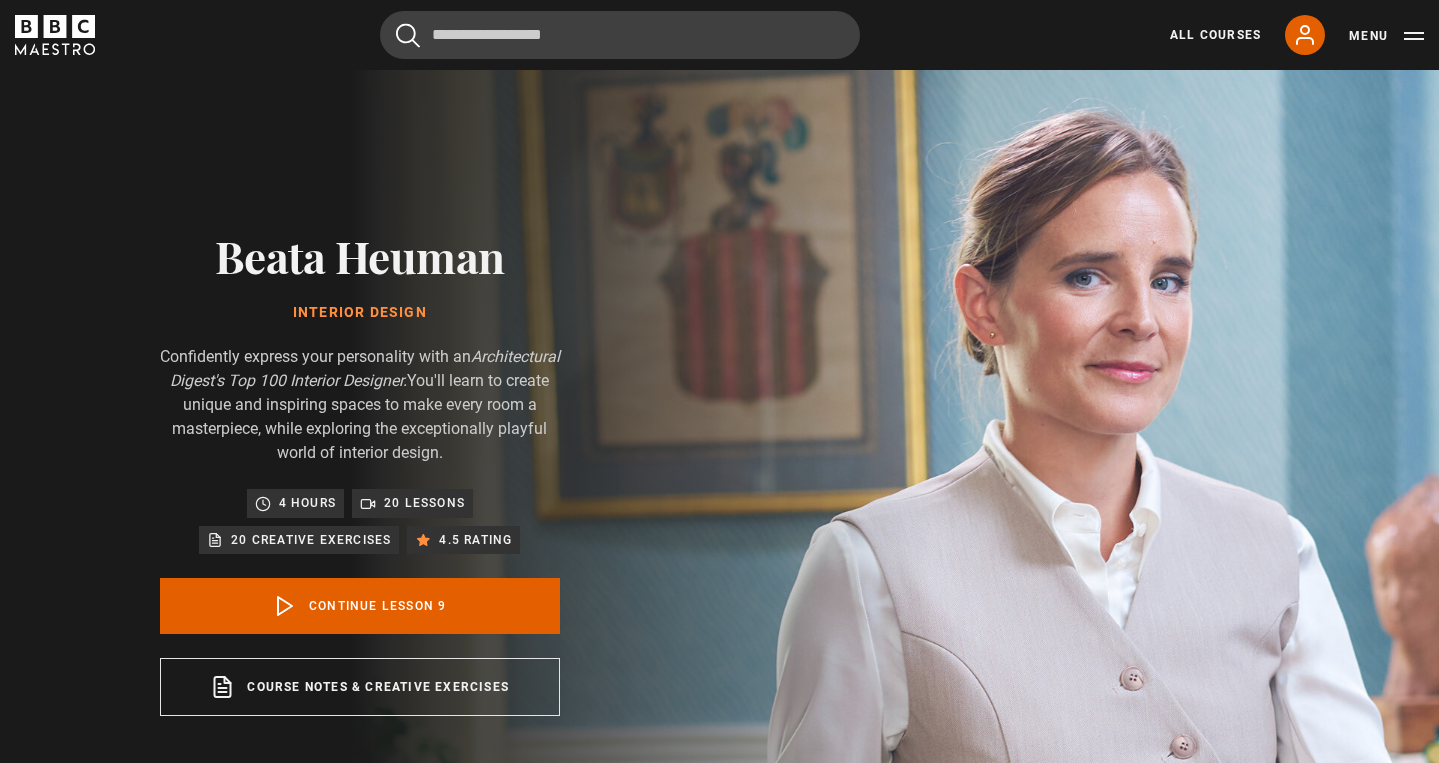 scroll, scrollTop: 874, scrollLeft: 0, axis: vertical 